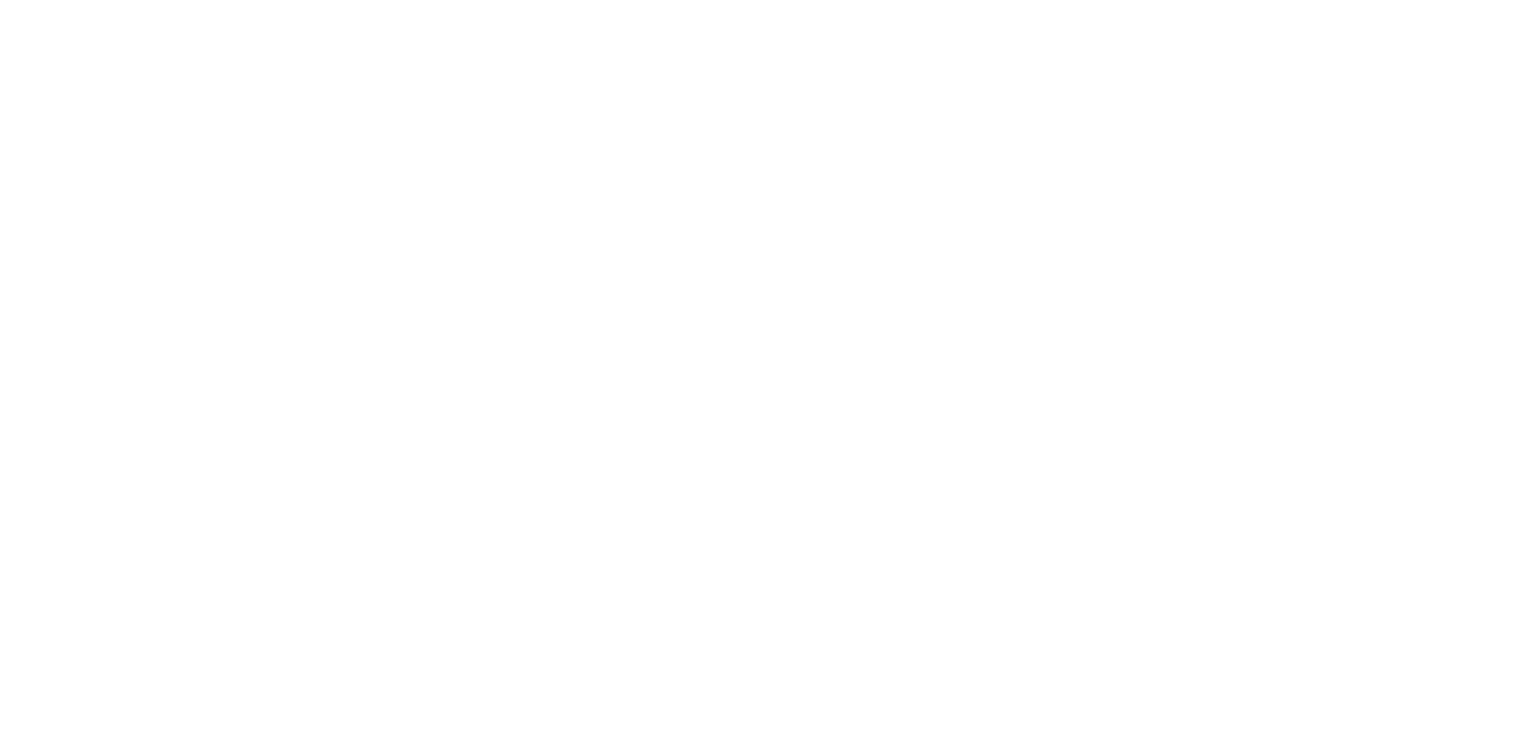 scroll, scrollTop: 0, scrollLeft: 0, axis: both 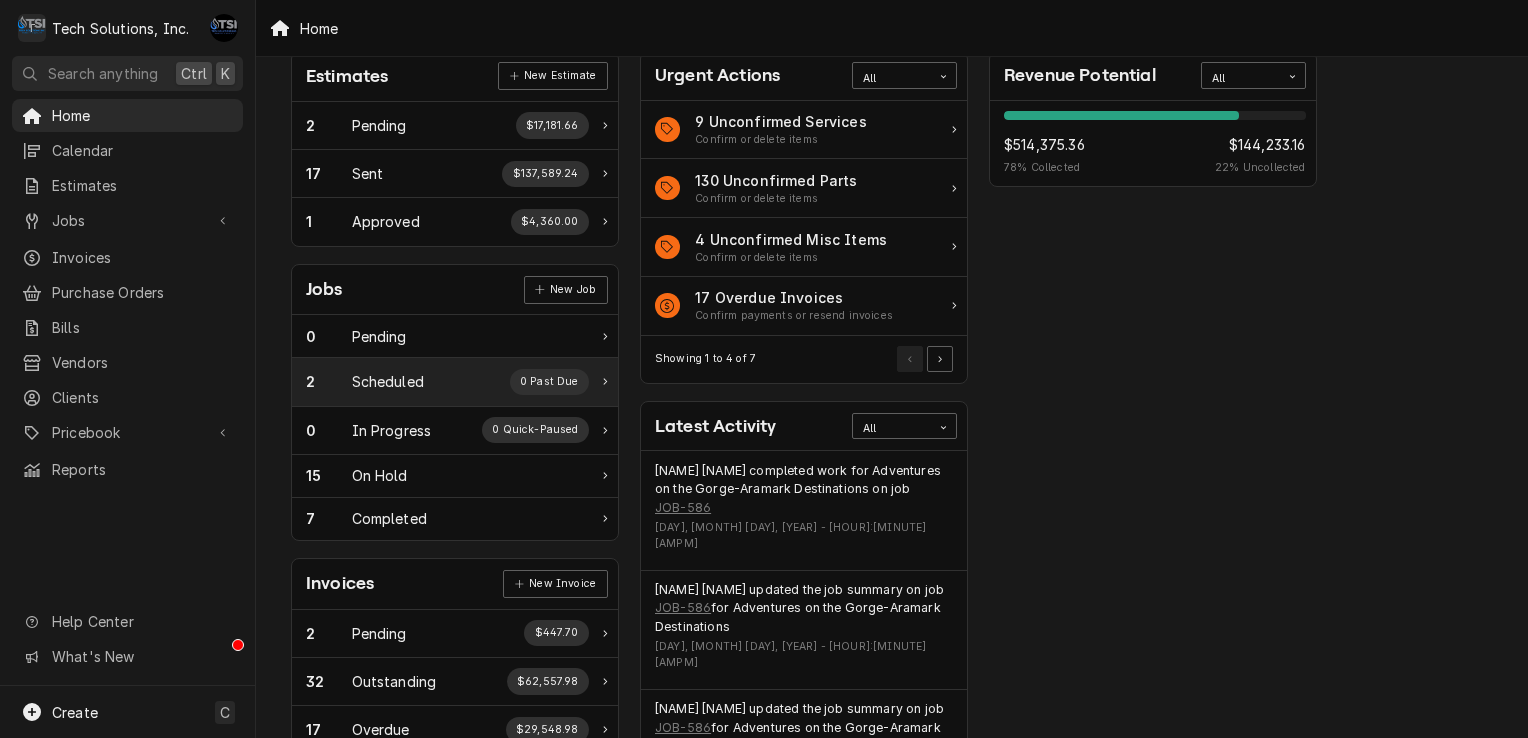 click on "2 Scheduled 0 Past Due" at bounding box center [455, 382] 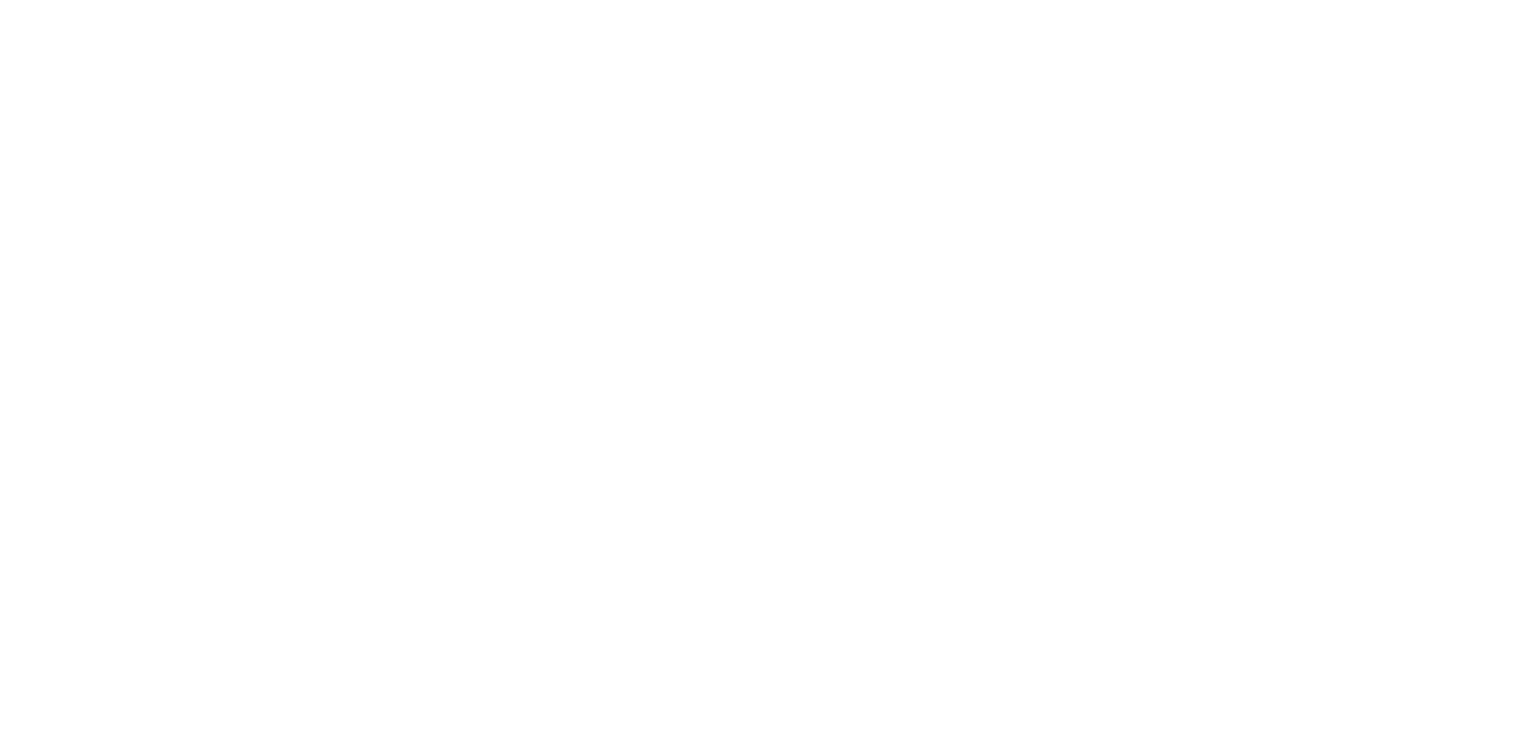 scroll, scrollTop: 0, scrollLeft: 0, axis: both 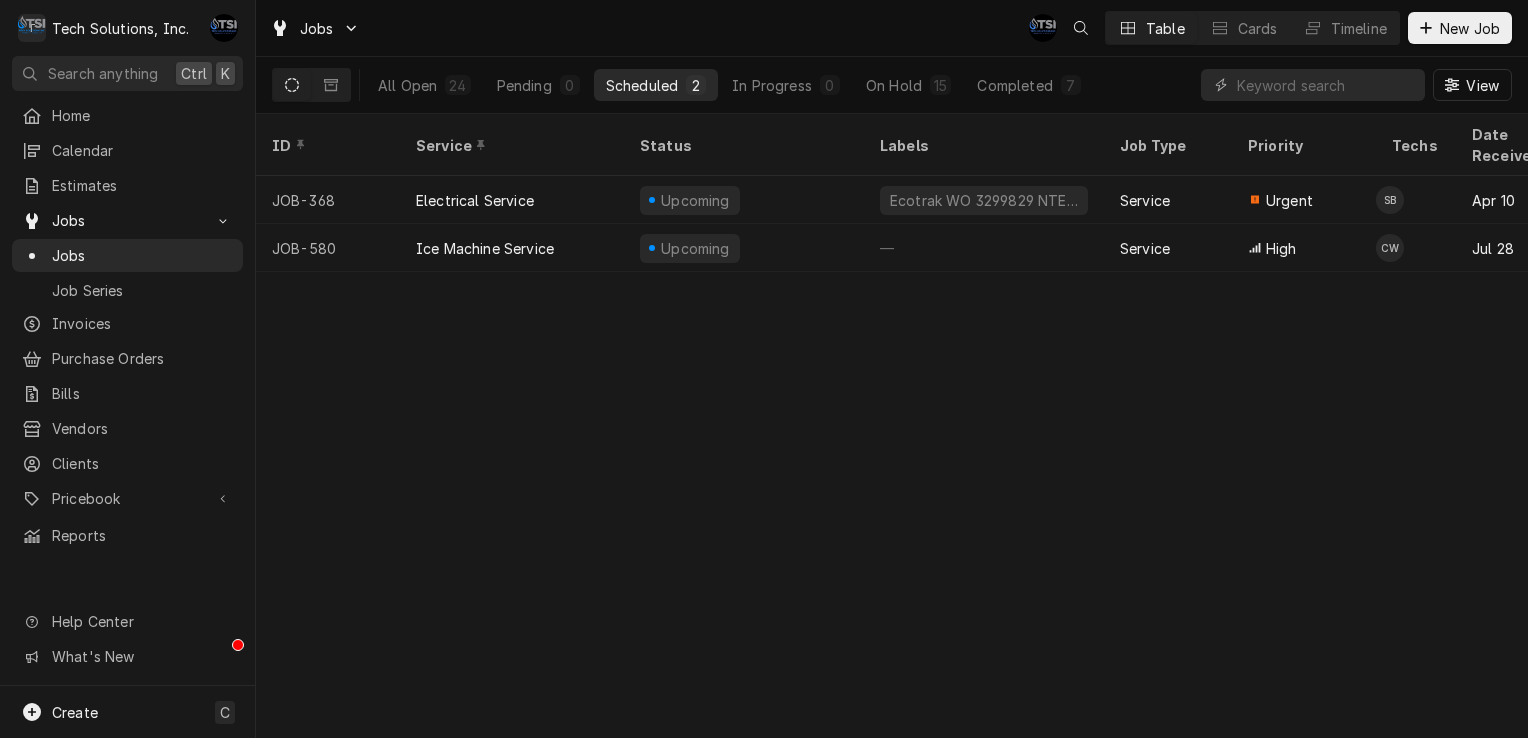 drag, startPoint x: 1393, startPoint y: 335, endPoint x: 1150, endPoint y: 318, distance: 243.59392 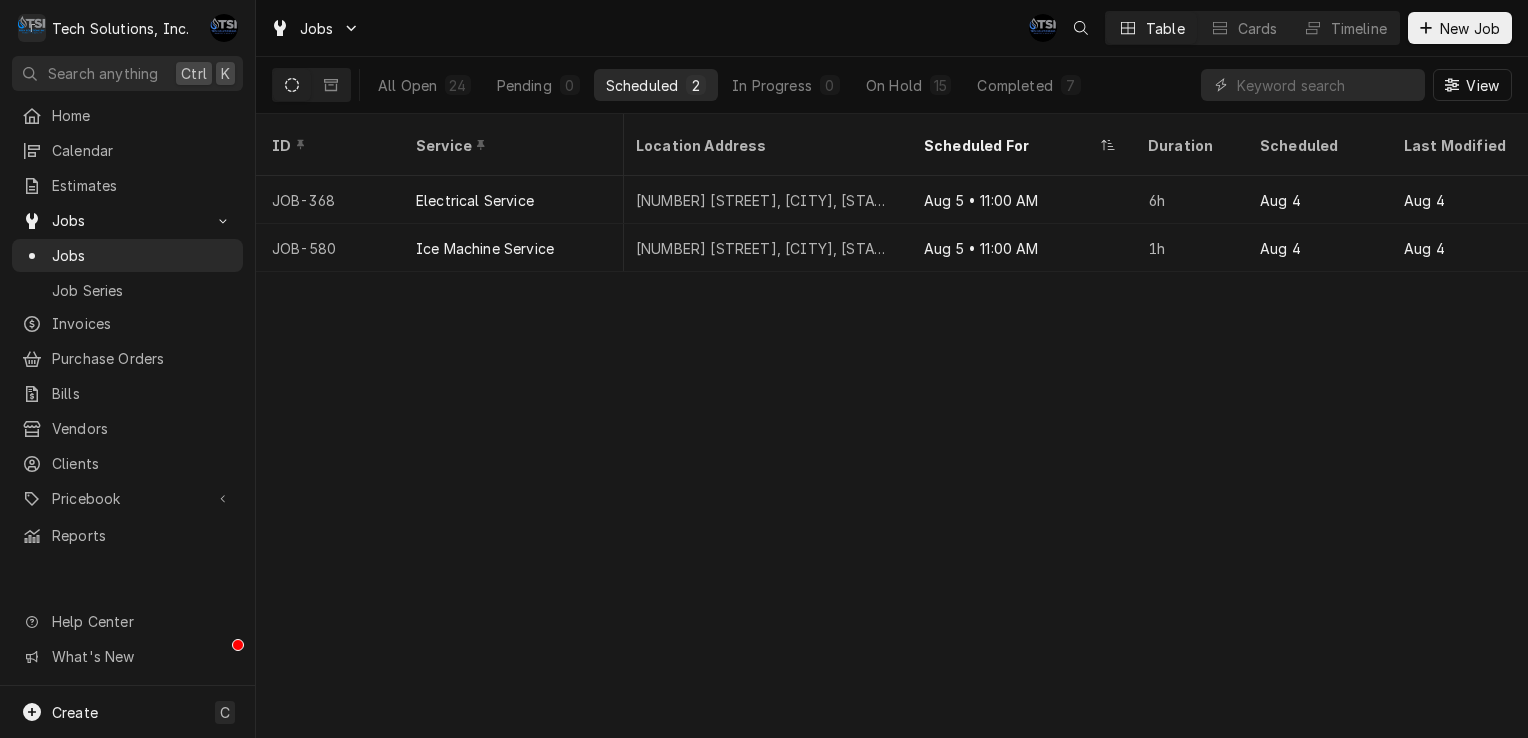scroll, scrollTop: 0, scrollLeft: 1496, axis: horizontal 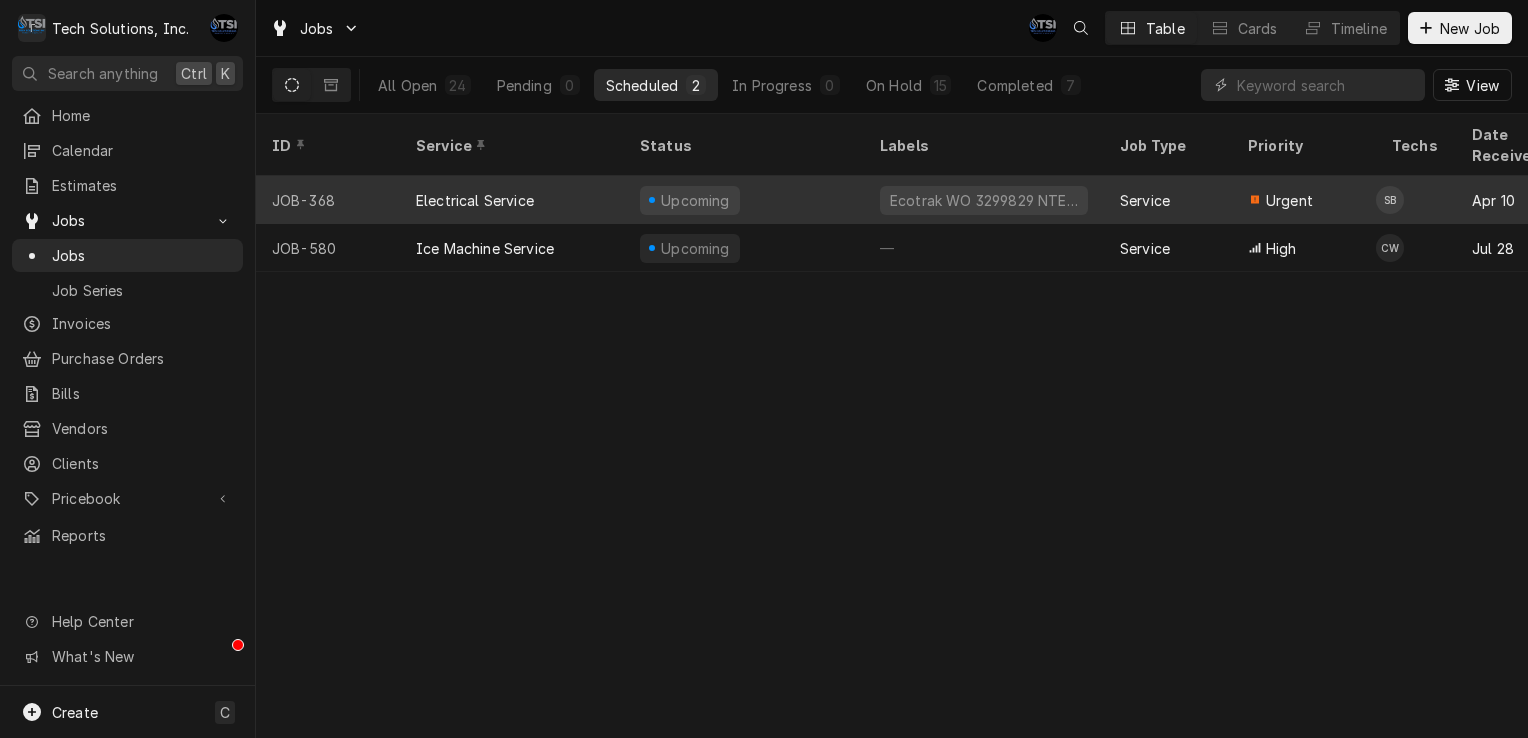 click on "Upcoming" at bounding box center (744, 200) 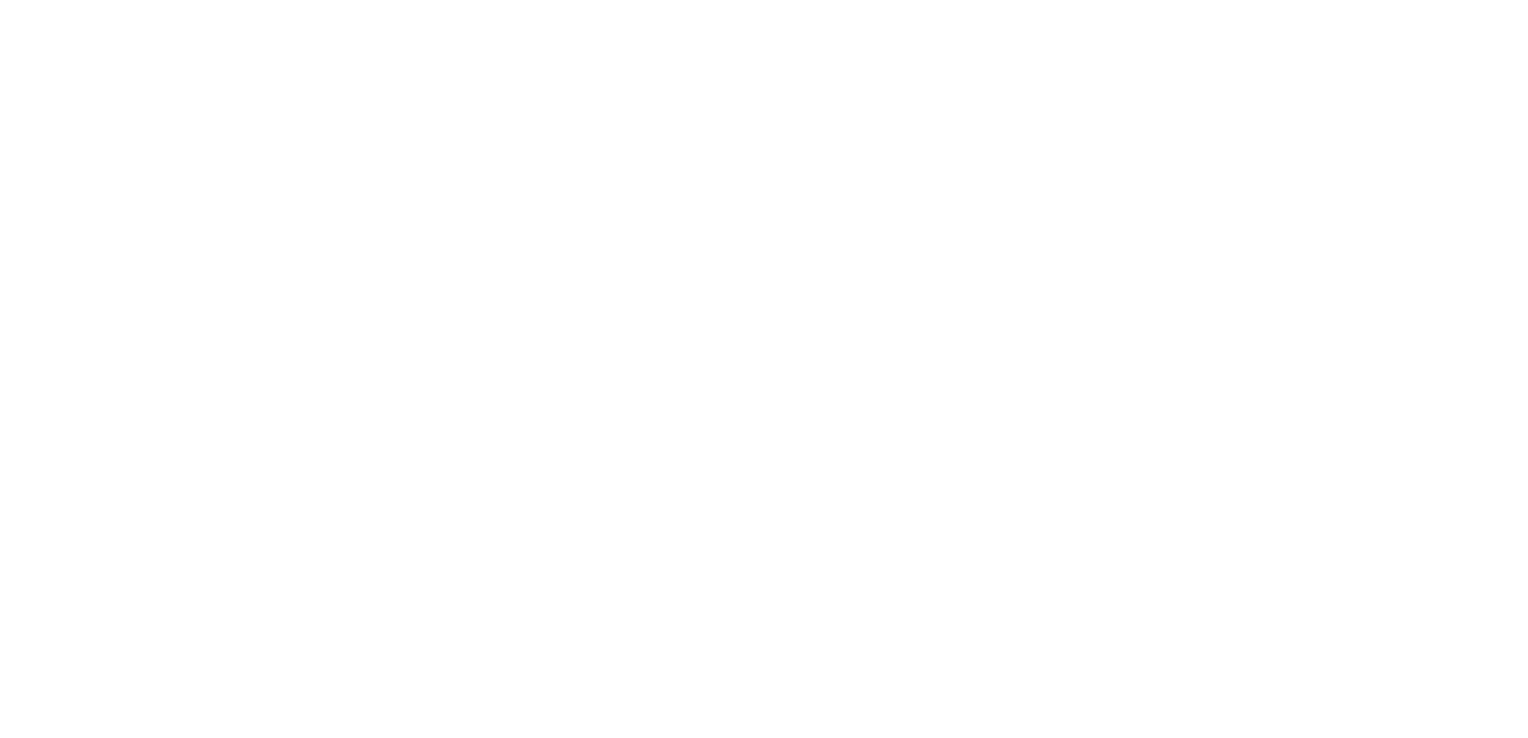scroll, scrollTop: 0, scrollLeft: 0, axis: both 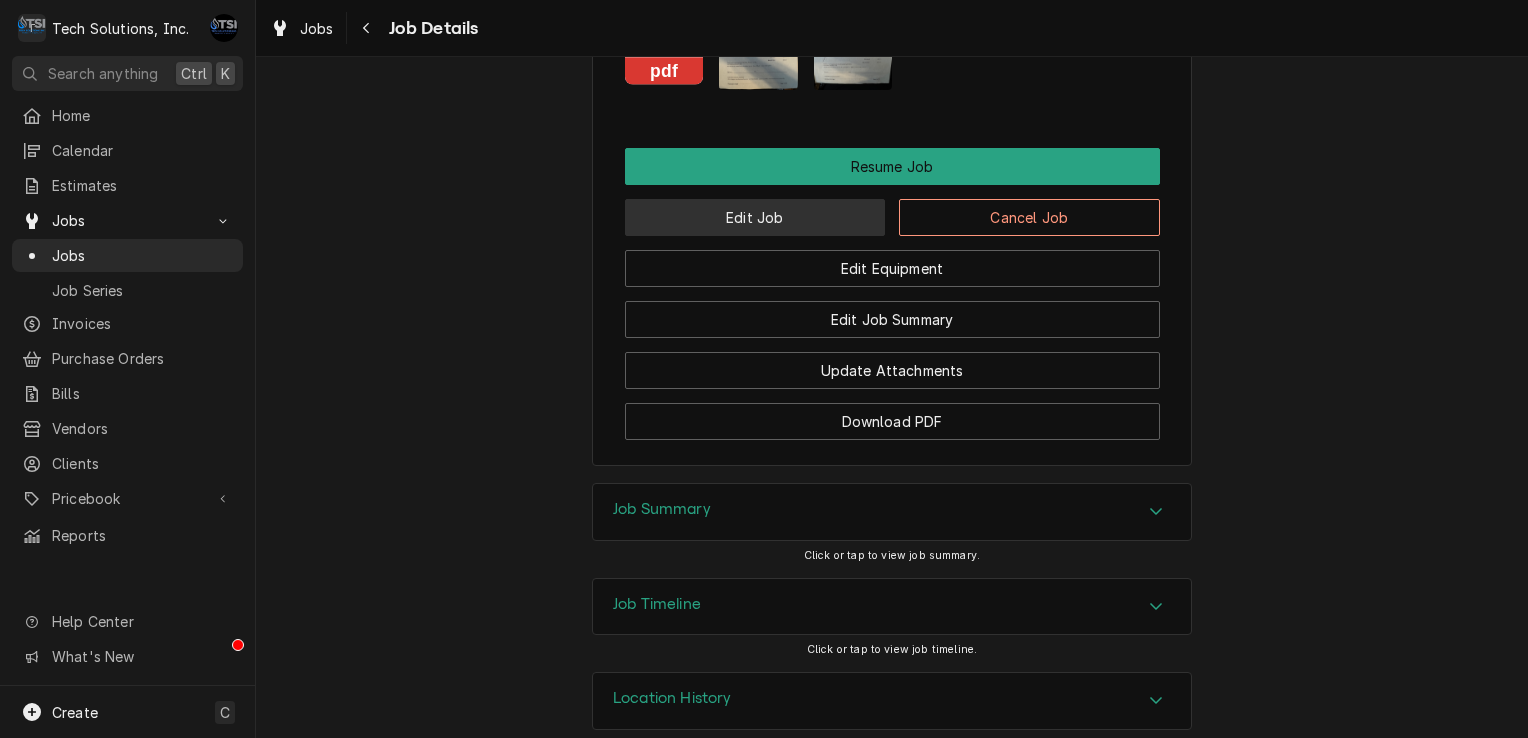 click on "Edit Job" at bounding box center [755, 217] 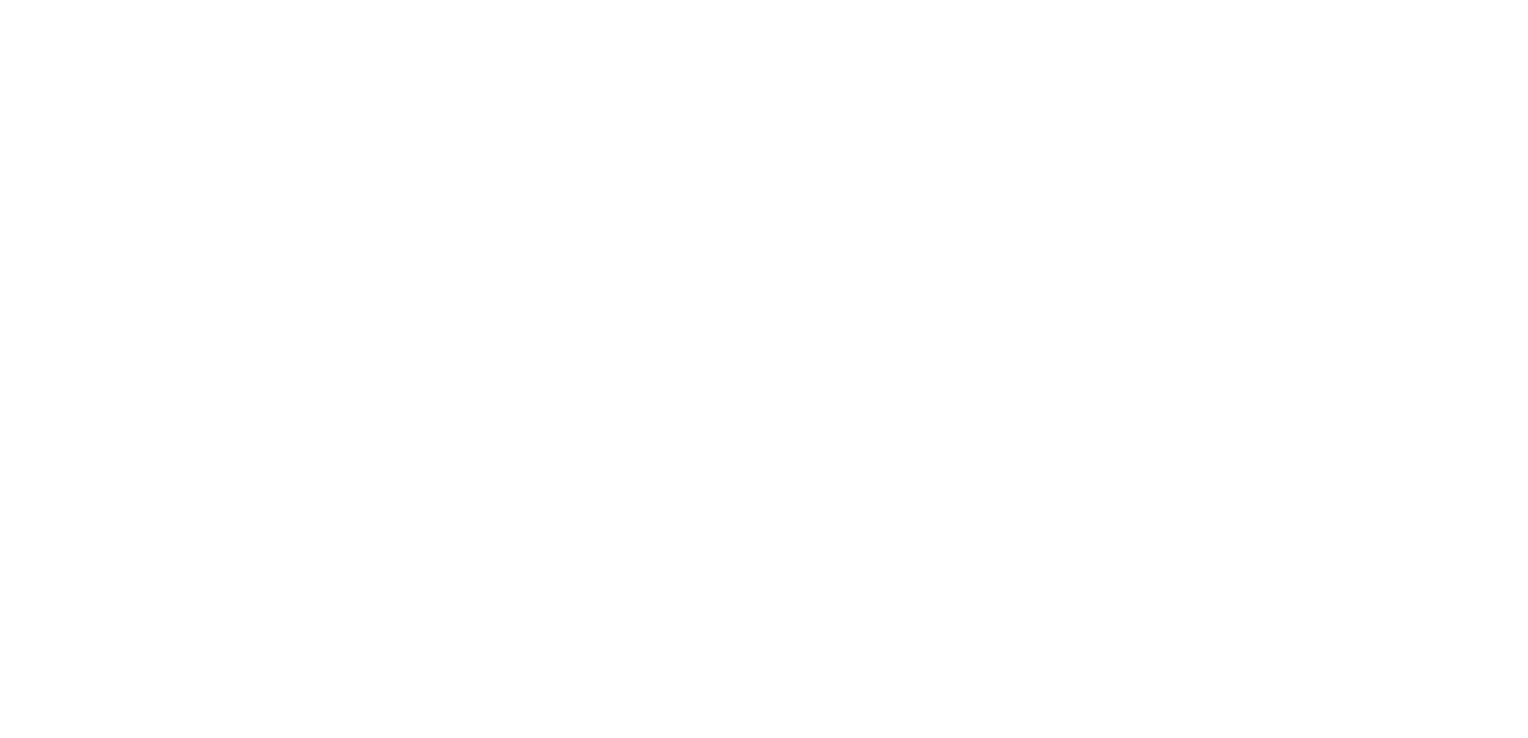 scroll, scrollTop: 0, scrollLeft: 0, axis: both 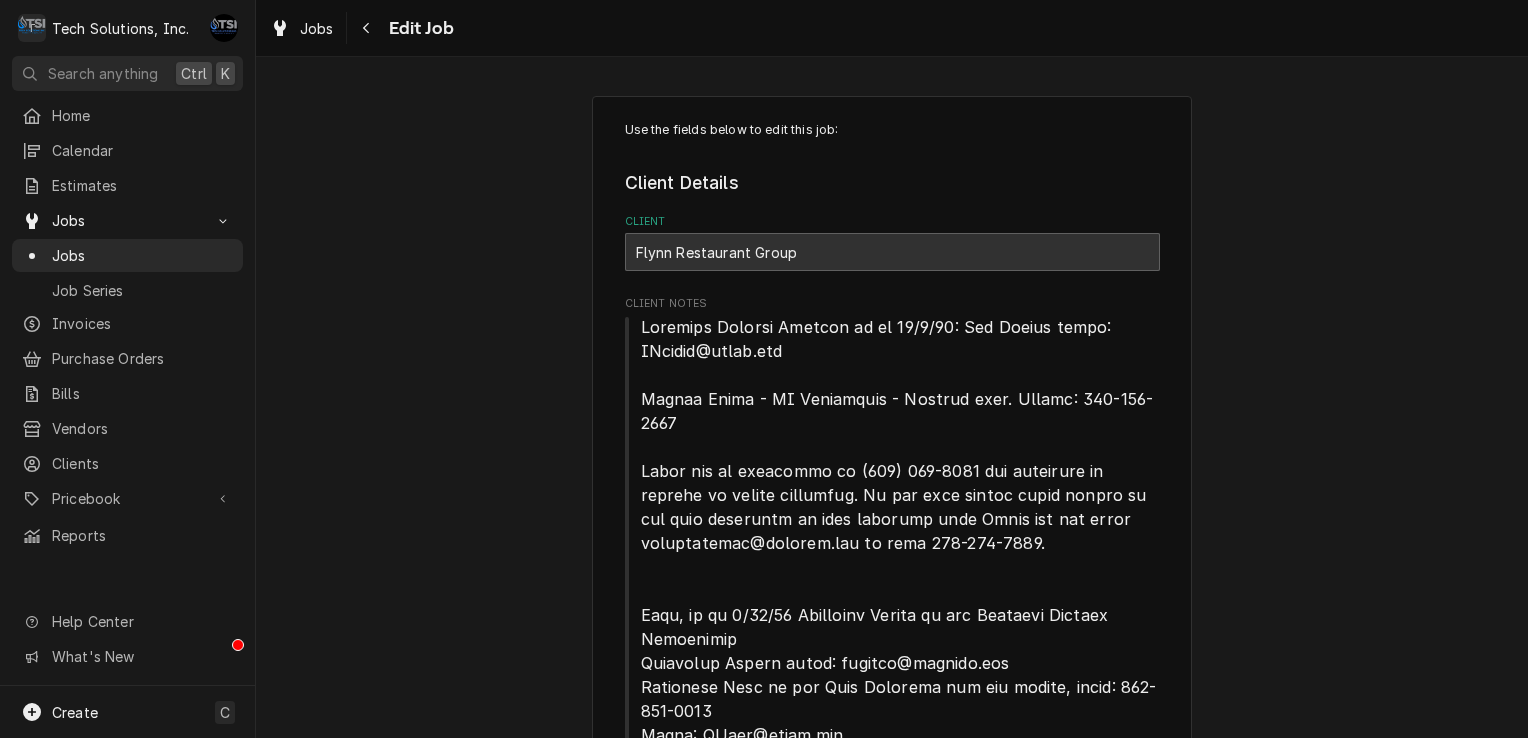 type on "x" 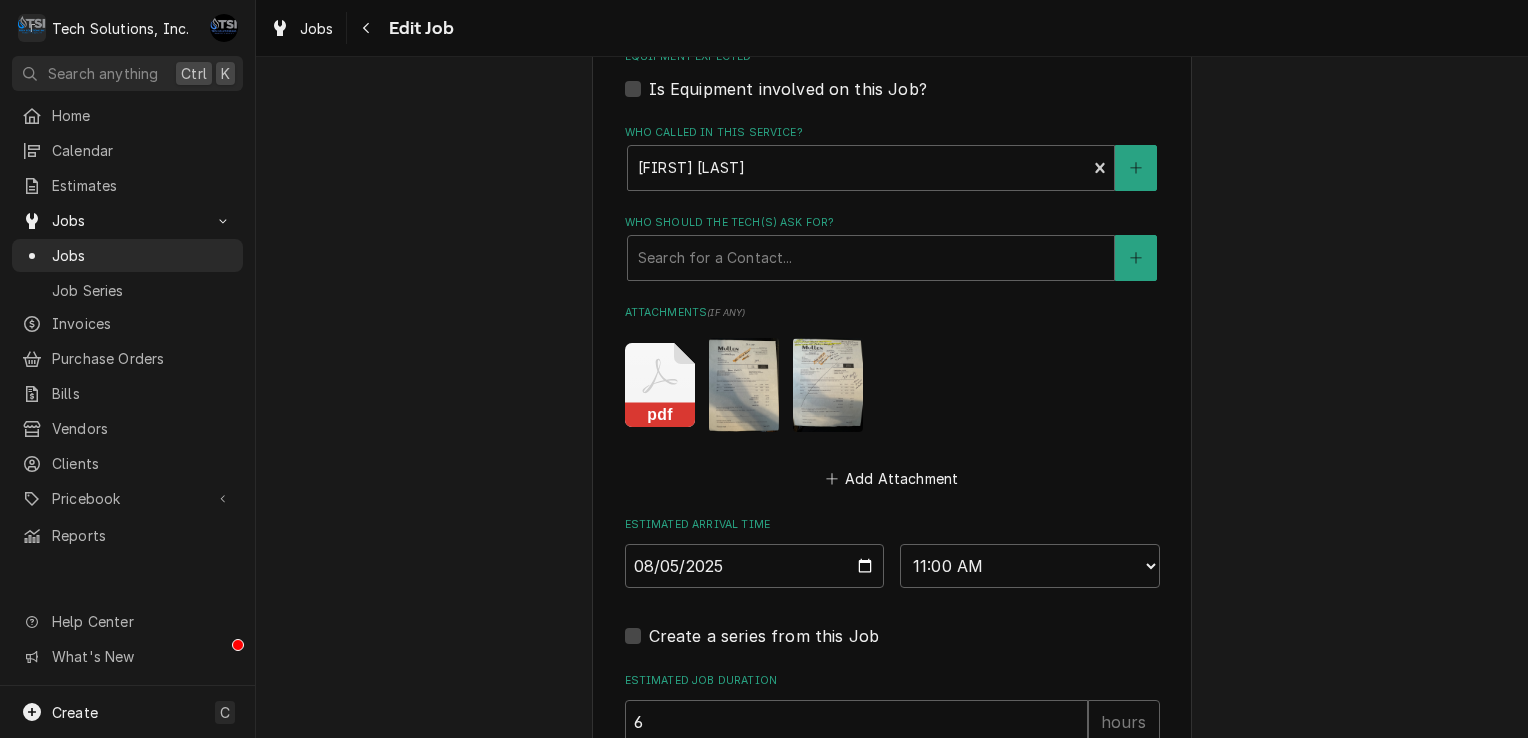 scroll, scrollTop: 2863, scrollLeft: 0, axis: vertical 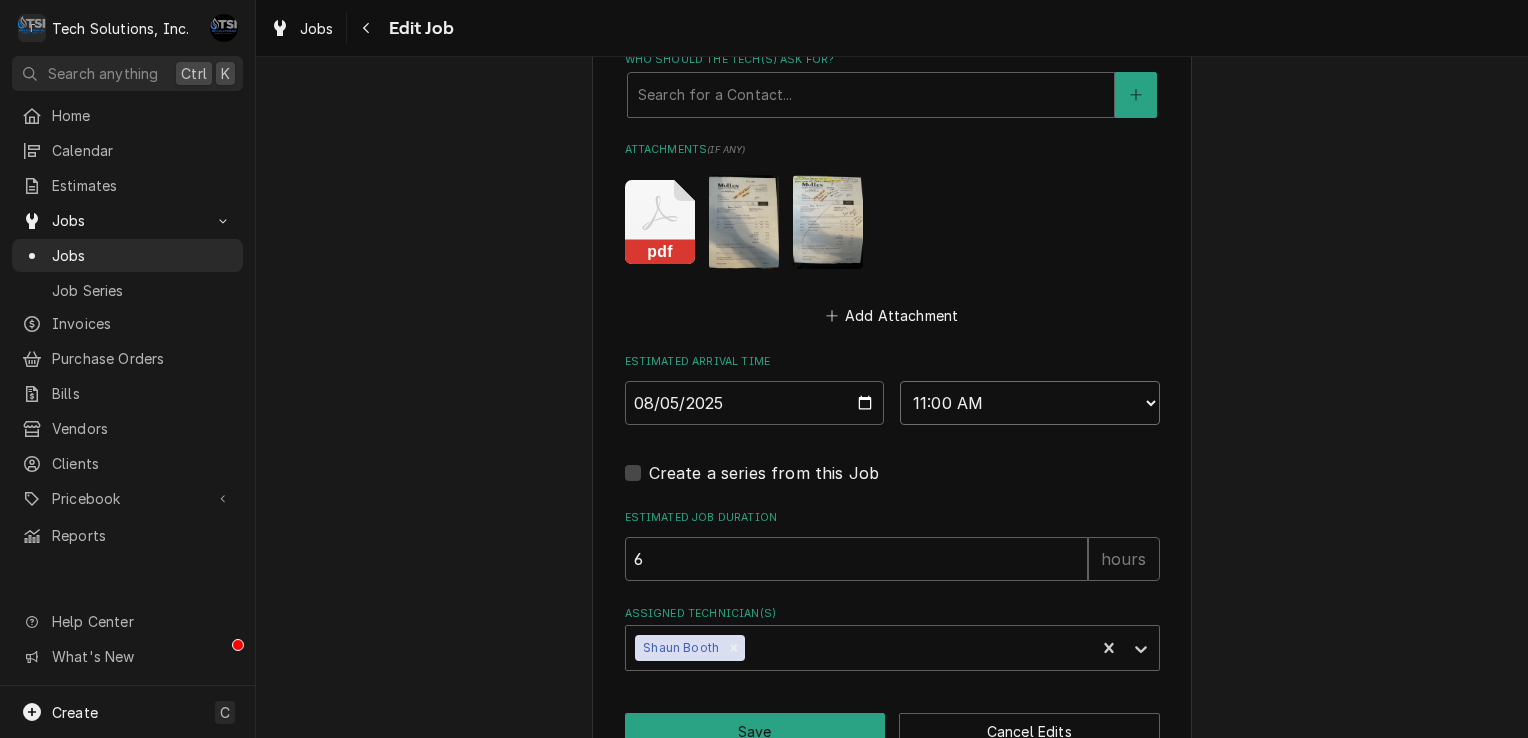 click on "AM / PM 6:00 AM 6:15 AM 6:30 AM 6:45 AM 7:00 AM 7:15 AM 7:30 AM 7:45 AM 8:00 AM 8:15 AM 8:30 AM 8:45 AM 9:00 AM 9:15 AM 9:30 AM 9:45 AM 10:00 AM 10:15 AM 10:30 AM 10:45 AM 11:00 AM 11:15 AM 11:30 AM 11:45 AM 12:00 PM 12:15 PM 12:30 PM 12:45 PM 1:00 PM 1:15 PM 1:30 PM 1:45 PM 2:00 PM 2:15 PM 2:30 PM 2:45 PM 3:00 PM 3:15 PM 3:30 PM 3:45 PM 4:00 PM 4:15 PM 4:30 PM 4:45 PM 5:00 PM 5:15 PM 5:30 PM 5:45 PM 6:00 PM 6:15 PM 6:30 PM 6:45 PM 7:00 PM 7:15 PM 7:30 PM 7:45 PM 8:00 PM 8:15 PM 8:30 PM 8:45 PM 9:00 PM 9:15 PM 9:30 PM 9:45 PM 10:00 PM 10:15 PM 10:30 PM 10:45 PM 11:00 PM 11:15 PM 11:30 PM 11:45 PM 12:00 AM 12:15 AM 12:30 AM 12:45 AM 1:00 AM 1:15 AM 1:30 AM 1:45 AM 2:00 AM 2:15 AM 2:30 AM 2:45 AM 3:00 AM 3:15 AM 3:30 AM 3:45 AM 4:00 AM 4:15 AM 4:30 AM 4:45 AM 5:00 AM 5:15 AM 5:30 AM 5:45 AM" at bounding box center [1030, 403] 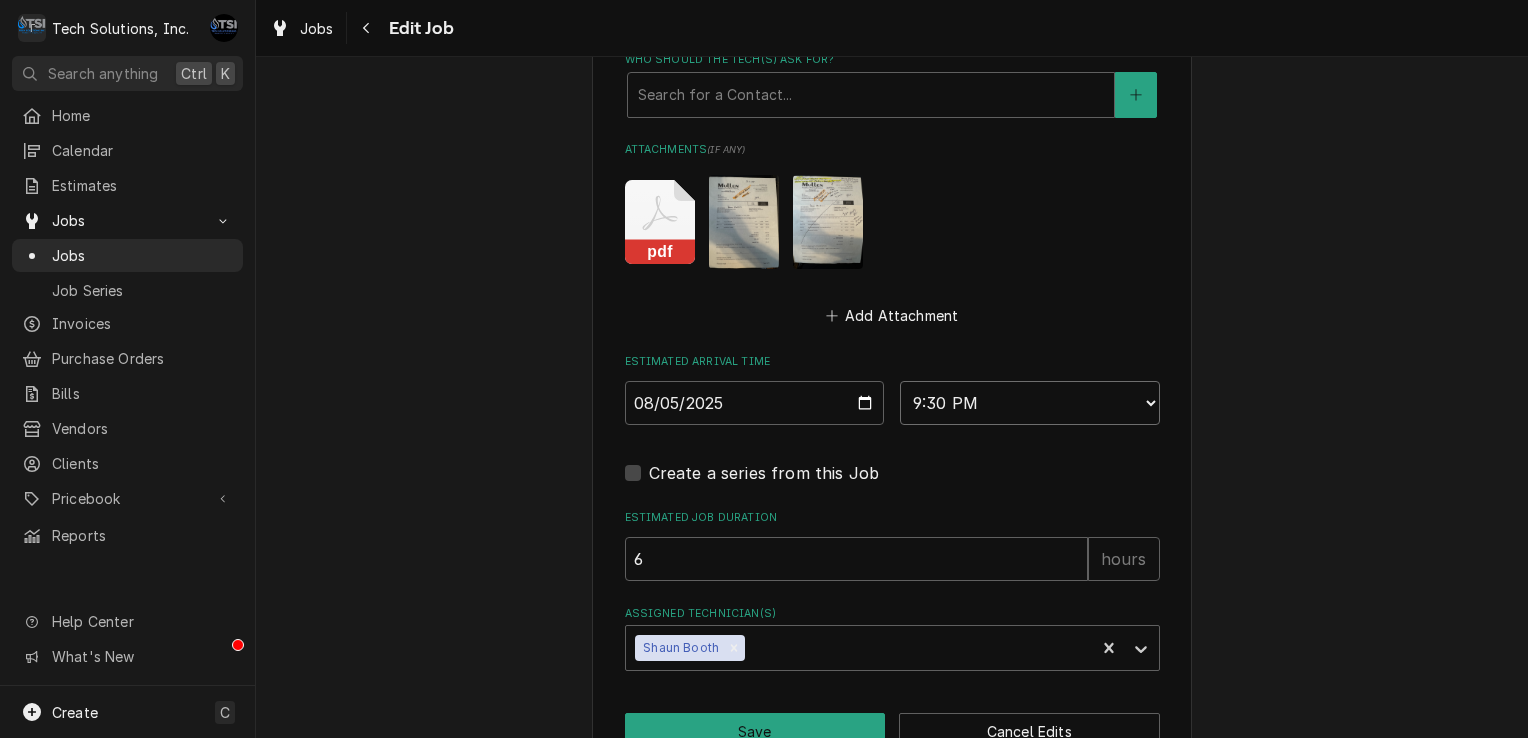 click on "AM / PM 6:00 AM 6:15 AM 6:30 AM 6:45 AM 7:00 AM 7:15 AM 7:30 AM 7:45 AM 8:00 AM 8:15 AM 8:30 AM 8:45 AM 9:00 AM 9:15 AM 9:30 AM 9:45 AM 10:00 AM 10:15 AM 10:30 AM 10:45 AM 11:00 AM 11:15 AM 11:30 AM 11:45 AM 12:00 PM 12:15 PM 12:30 PM 12:45 PM 1:00 PM 1:15 PM 1:30 PM 1:45 PM 2:00 PM 2:15 PM 2:30 PM 2:45 PM 3:00 PM 3:15 PM 3:30 PM 3:45 PM 4:00 PM 4:15 PM 4:30 PM 4:45 PM 5:00 PM 5:15 PM 5:30 PM 5:45 PM 6:00 PM 6:15 PM 6:30 PM 6:45 PM 7:00 PM 7:15 PM 7:30 PM 7:45 PM 8:00 PM 8:15 PM 8:30 PM 8:45 PM 9:00 PM 9:15 PM 9:30 PM 9:45 PM 10:00 PM 10:15 PM 10:30 PM 10:45 PM 11:00 PM 11:15 PM 11:30 PM 11:45 PM 12:00 AM 12:15 AM 12:30 AM 12:45 AM 1:00 AM 1:15 AM 1:30 AM 1:45 AM 2:00 AM 2:15 AM 2:30 AM 2:45 AM 3:00 AM 3:15 AM 3:30 AM 3:45 AM 4:00 AM 4:15 AM 4:30 AM 4:45 AM 5:00 AM 5:15 AM 5:30 AM 5:45 AM" at bounding box center [1030, 403] 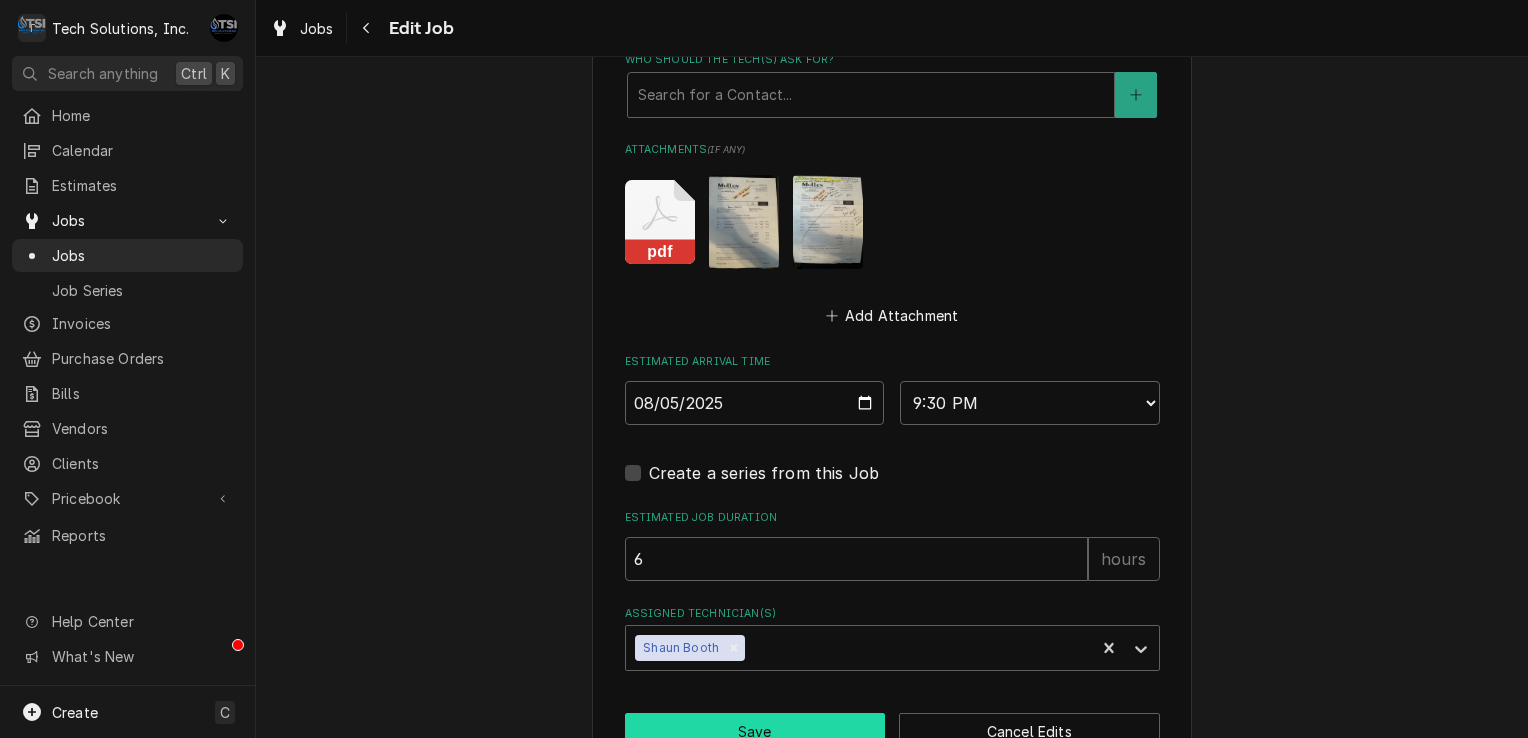 click on "Save" at bounding box center (755, 731) 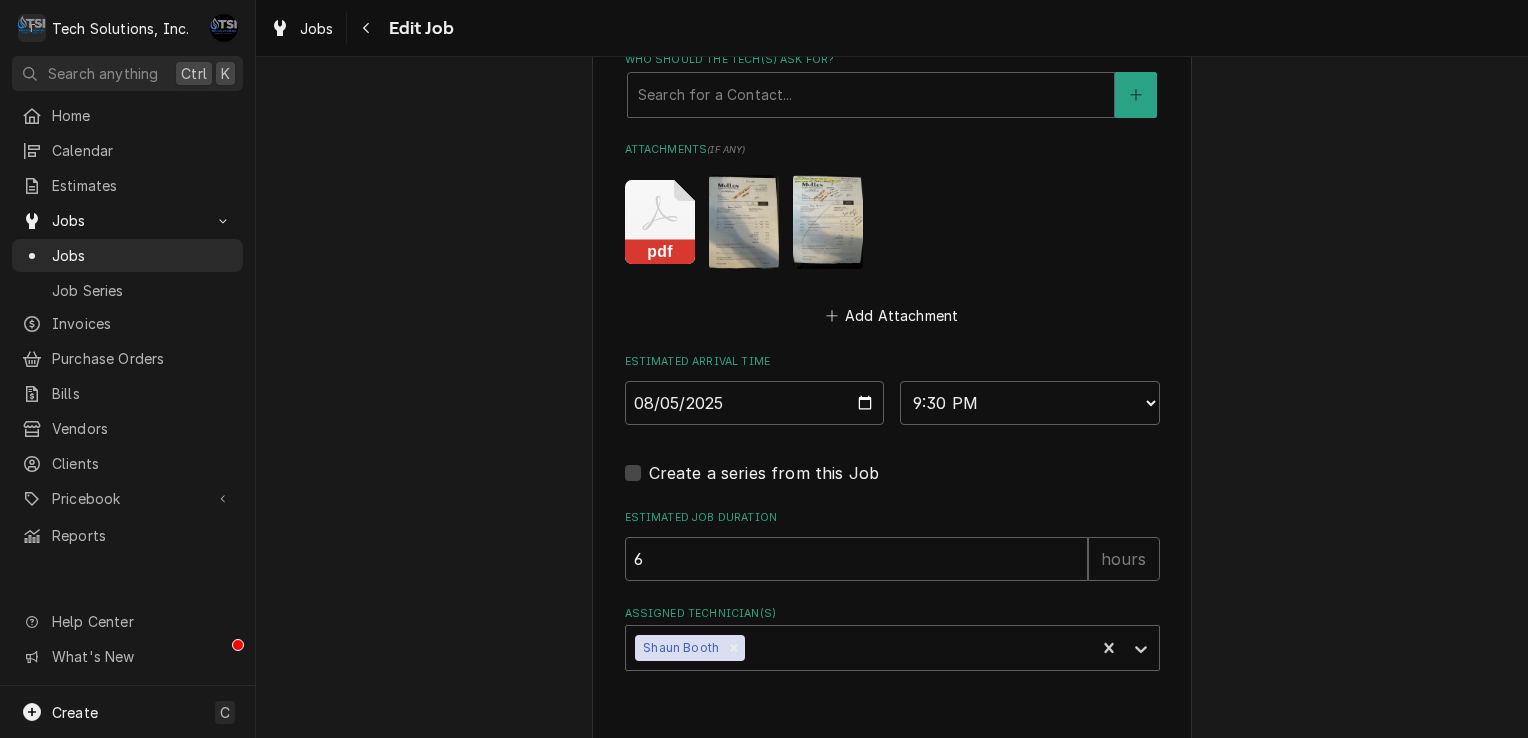 type on "x" 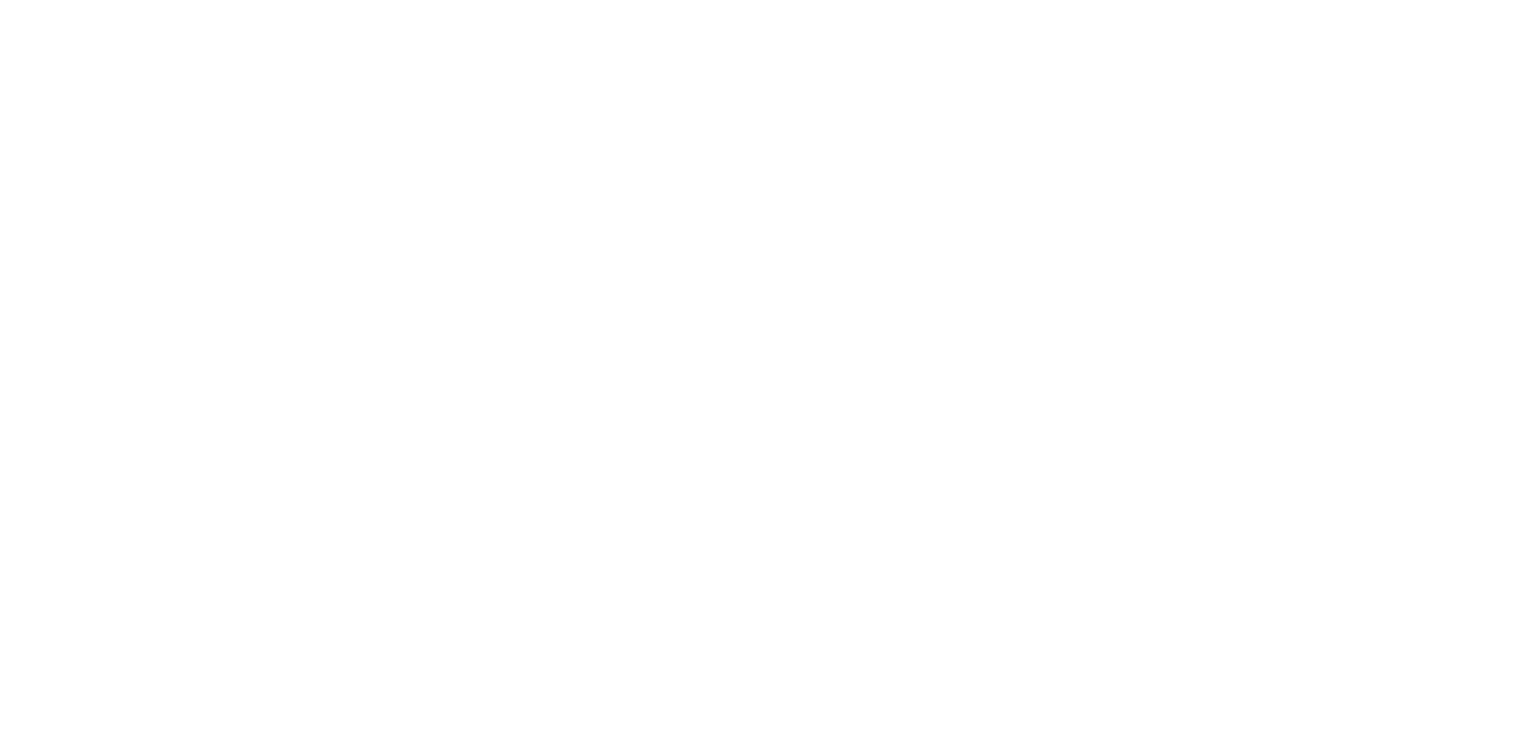scroll, scrollTop: 0, scrollLeft: 0, axis: both 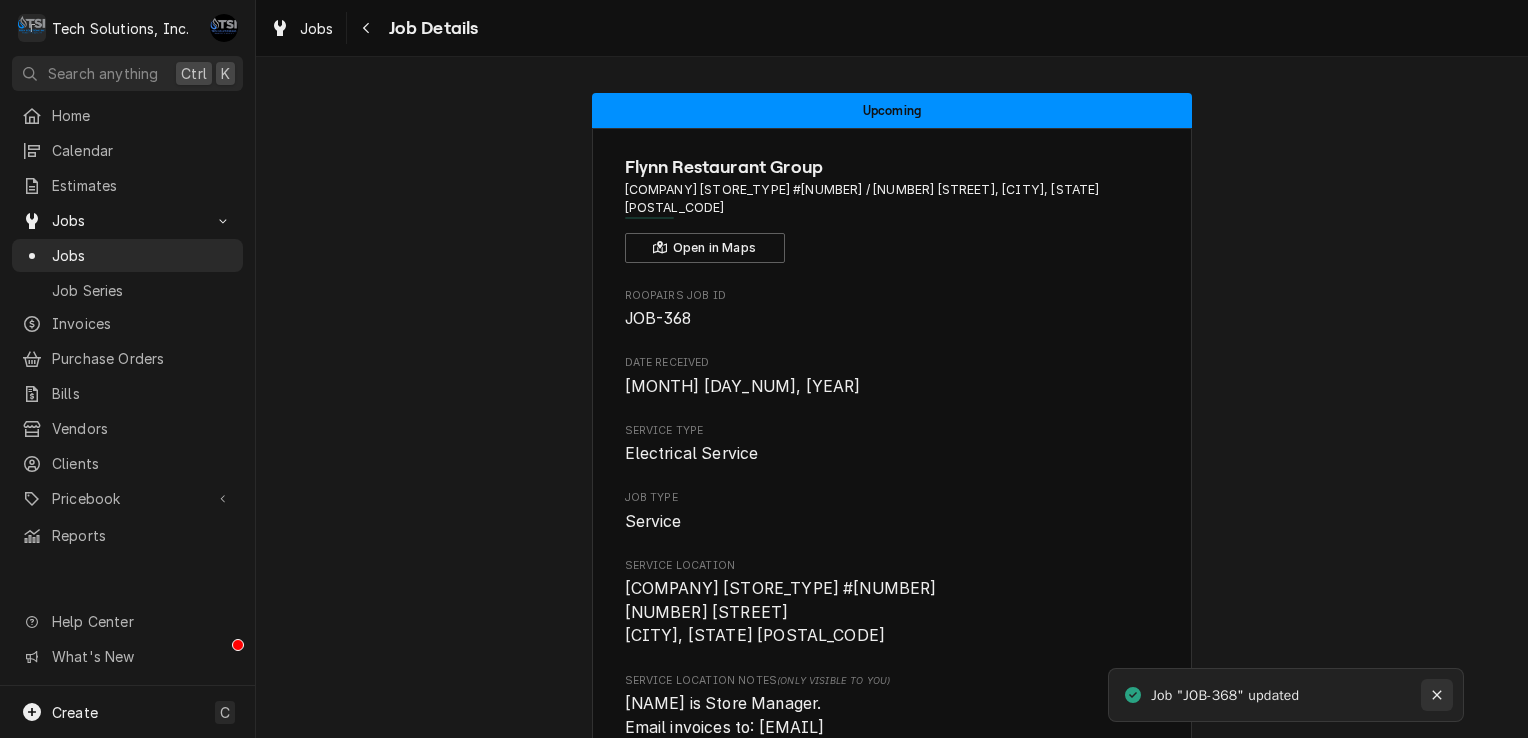 click at bounding box center (1437, 695) 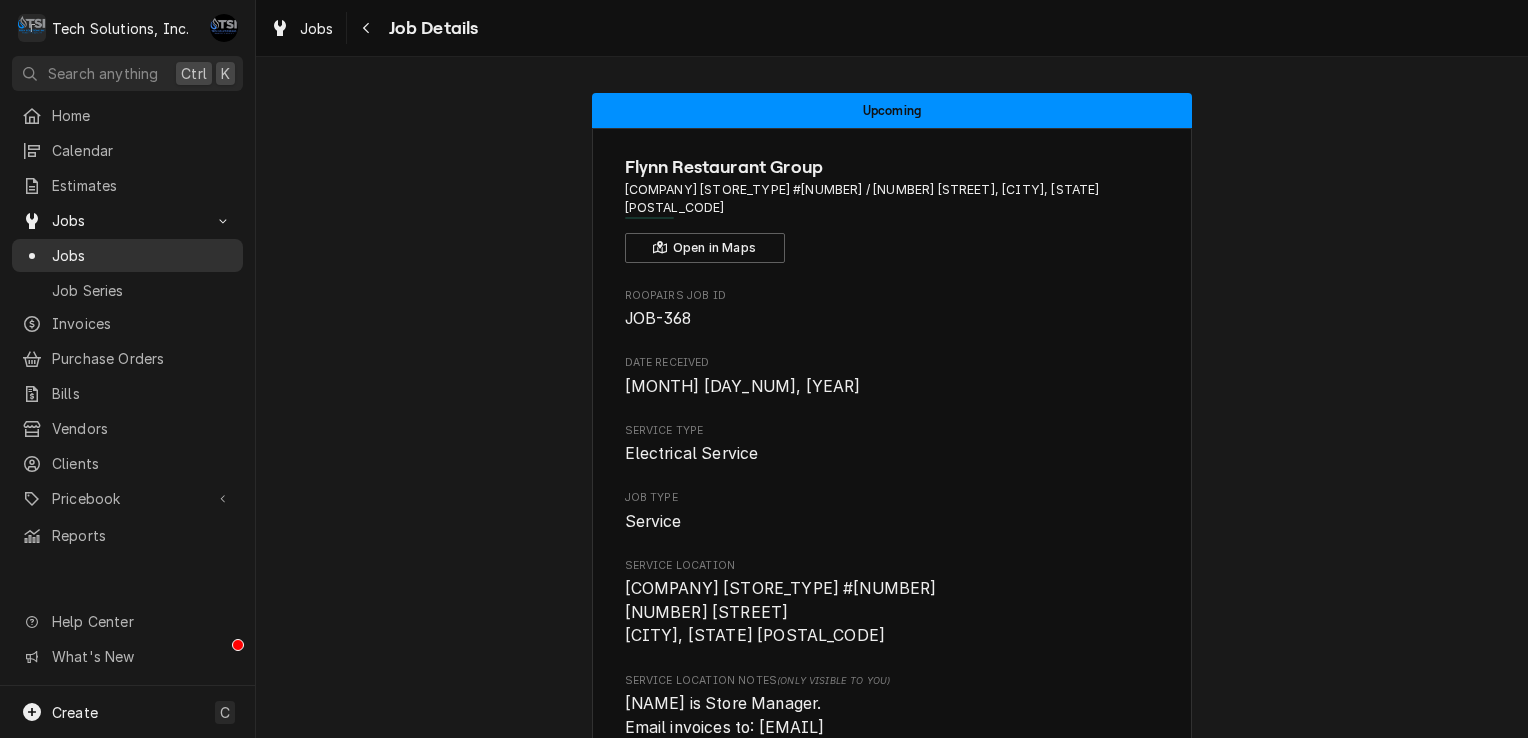 click on "Jobs" at bounding box center [127, 255] 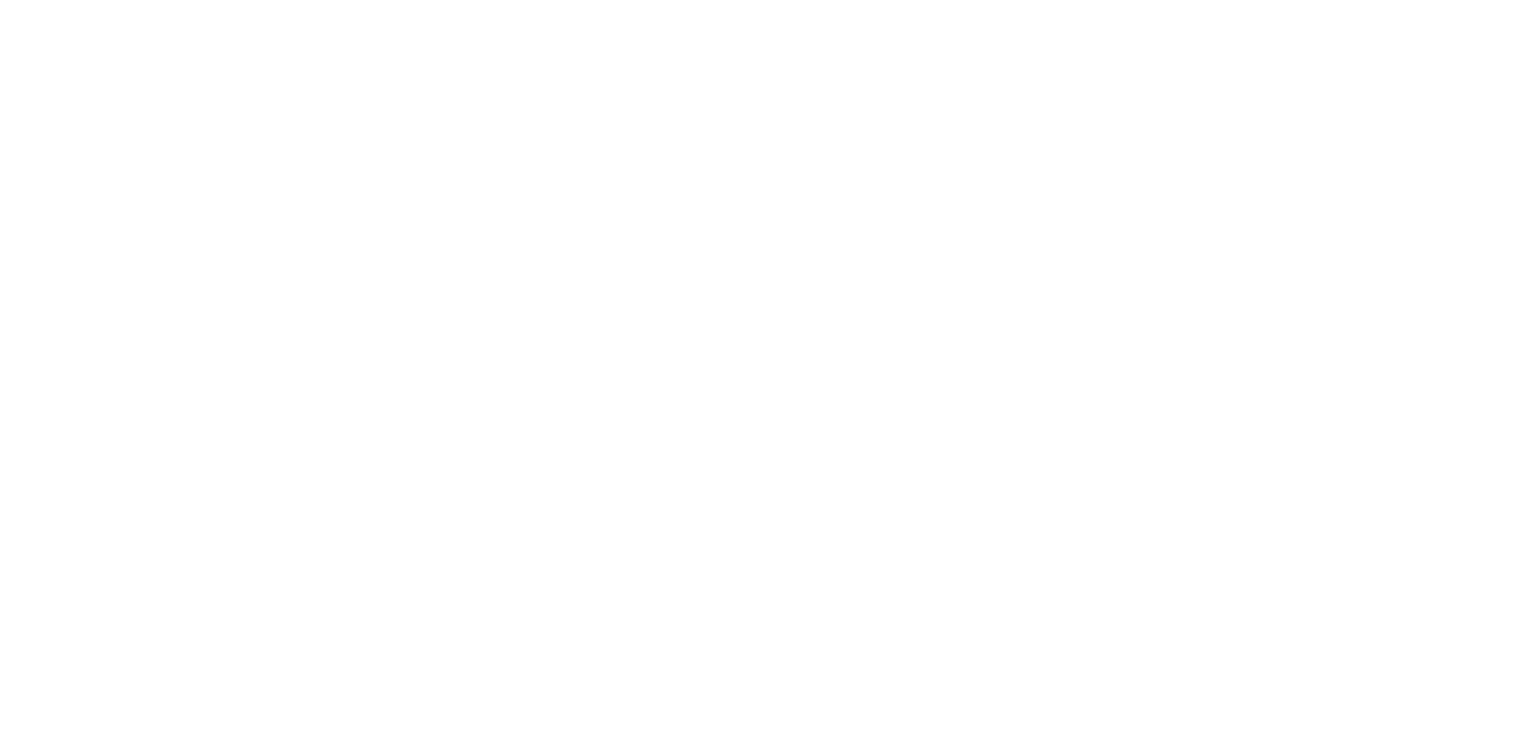 scroll, scrollTop: 0, scrollLeft: 0, axis: both 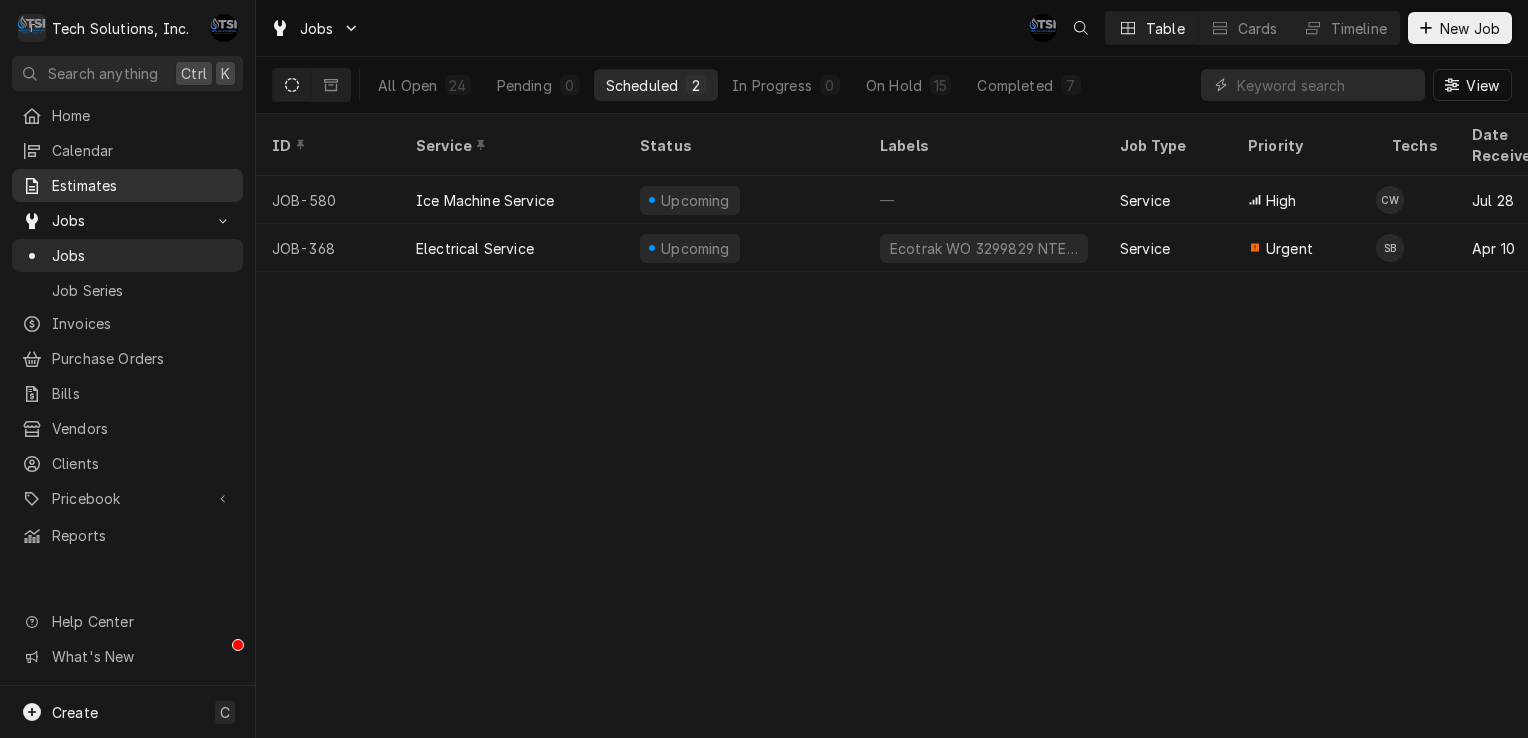 click on "Estimates" at bounding box center (142, 185) 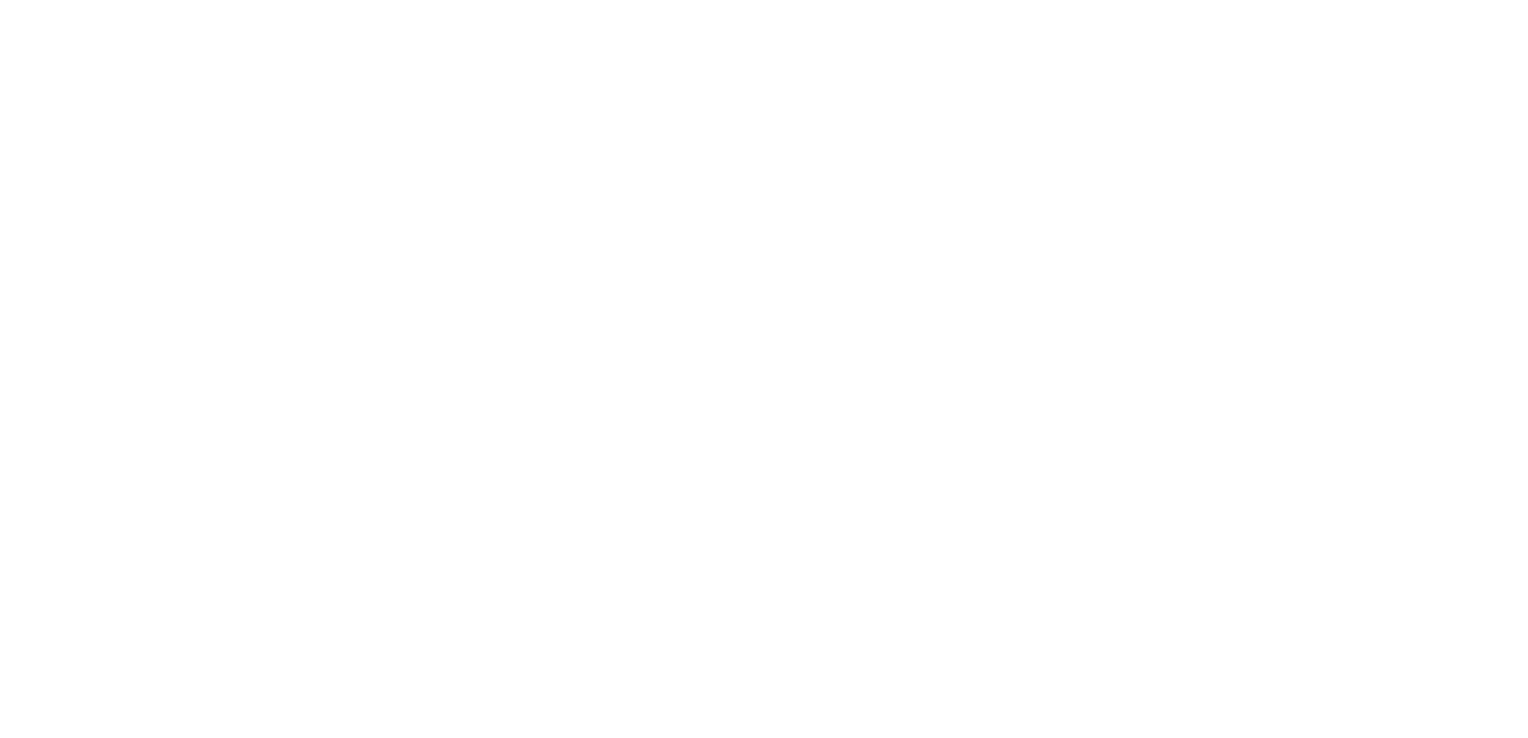 scroll, scrollTop: 0, scrollLeft: 0, axis: both 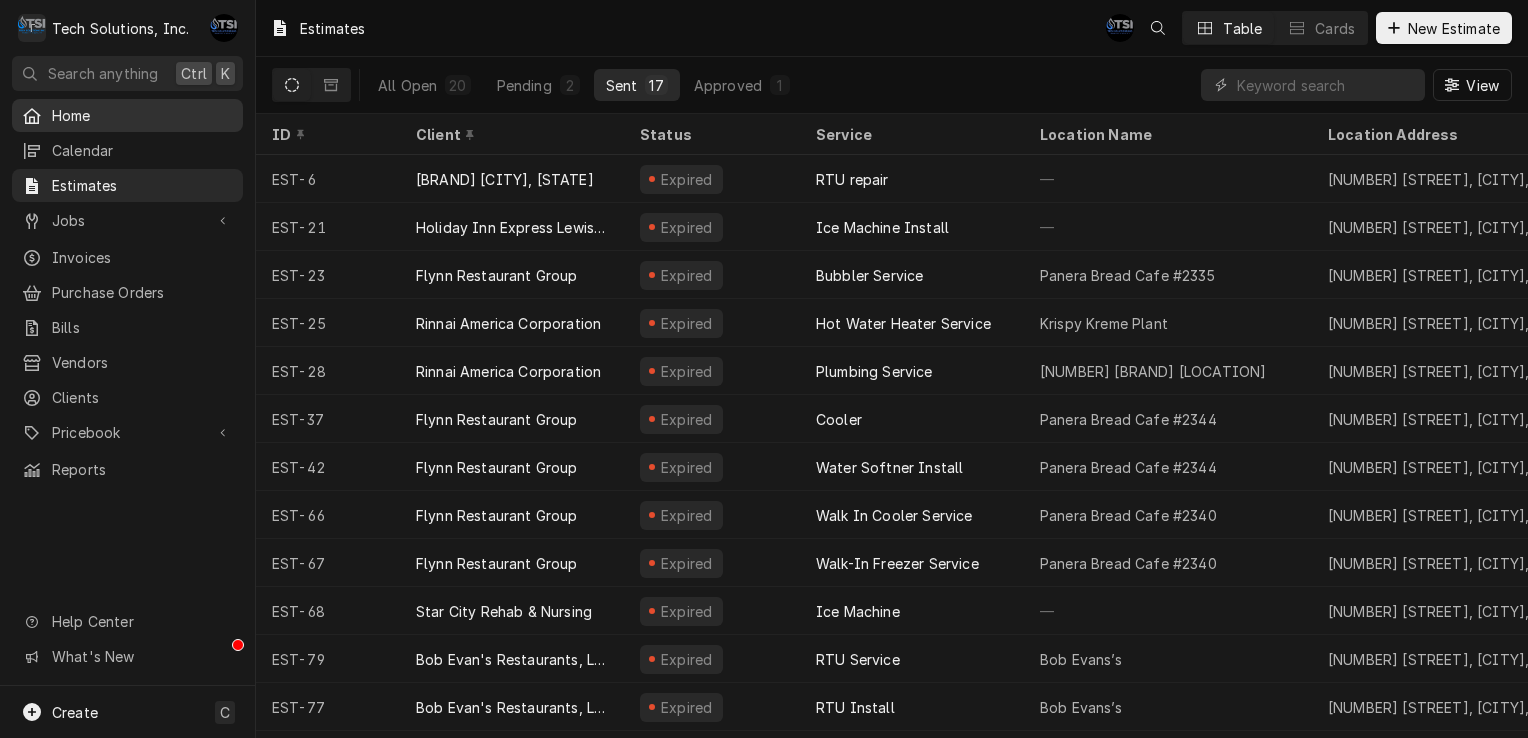 click on "Home" at bounding box center (142, 115) 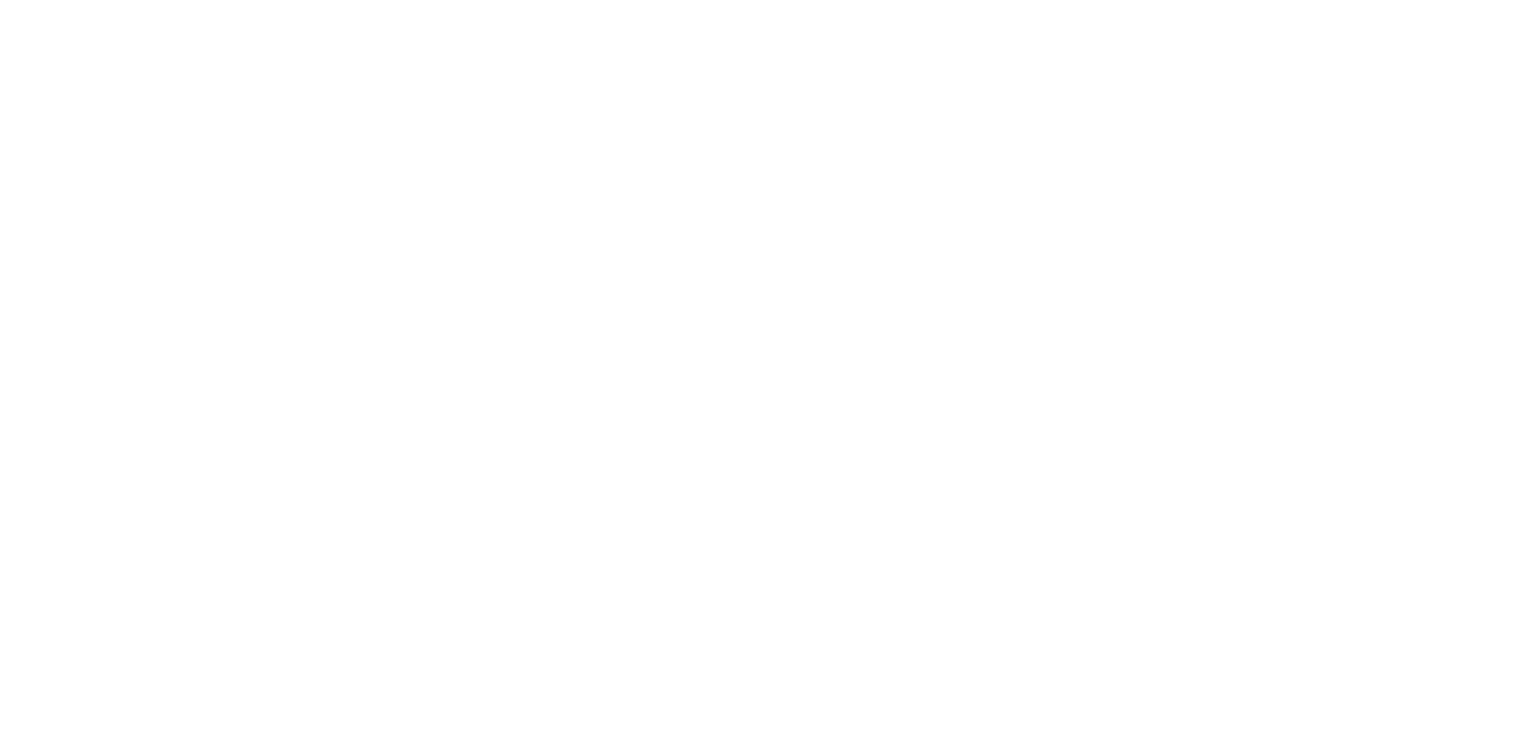 scroll, scrollTop: 0, scrollLeft: 0, axis: both 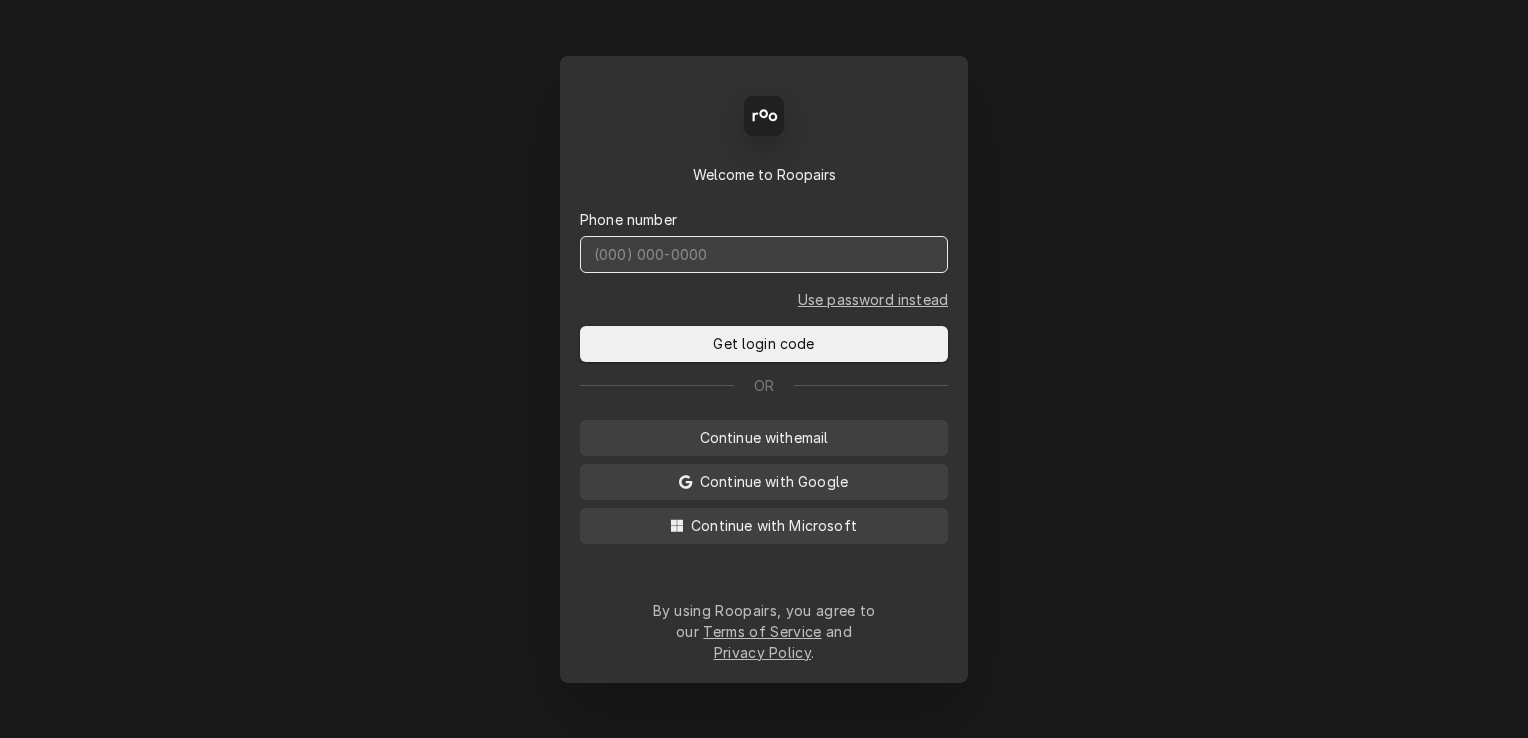 click at bounding box center [764, 254] 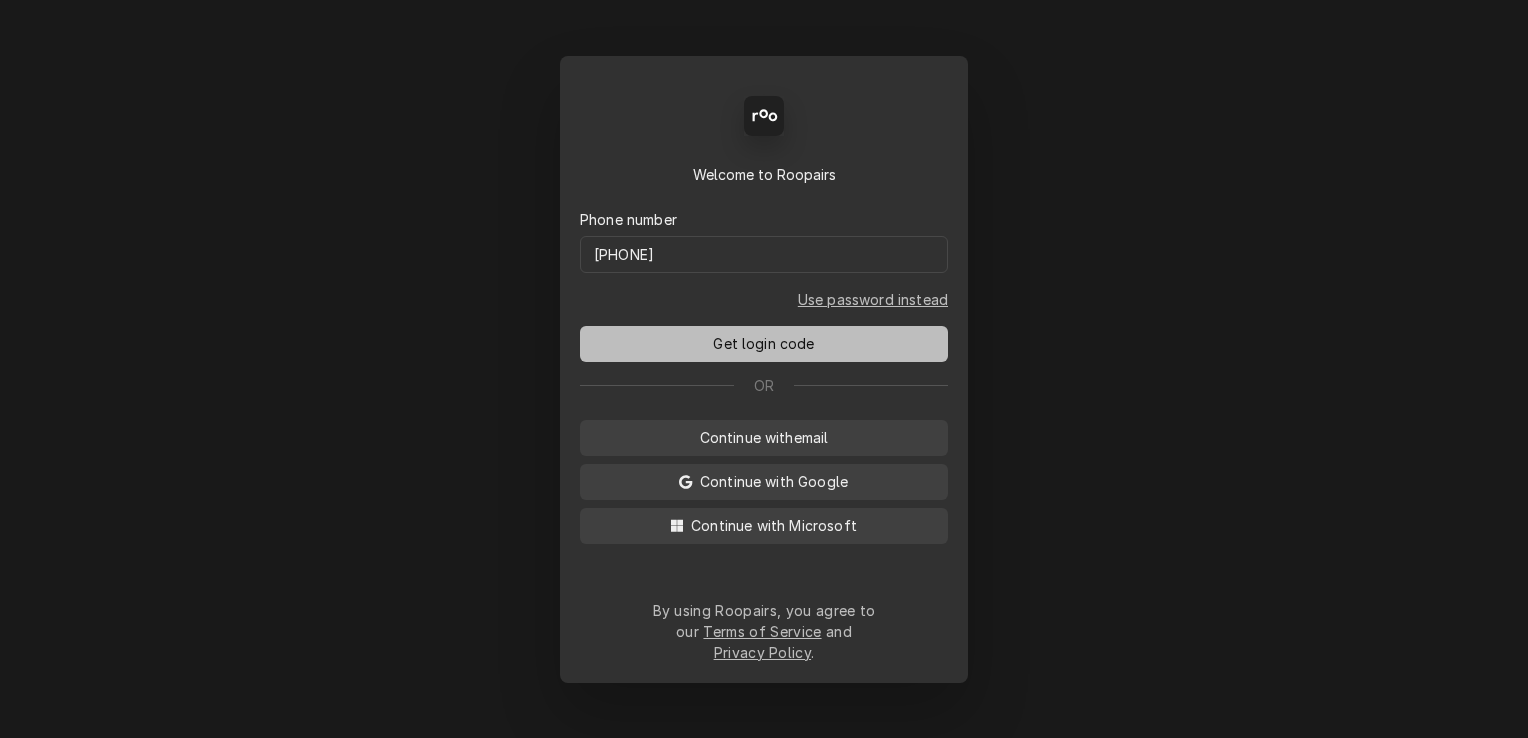 click on "Get login code" at bounding box center (764, 344) 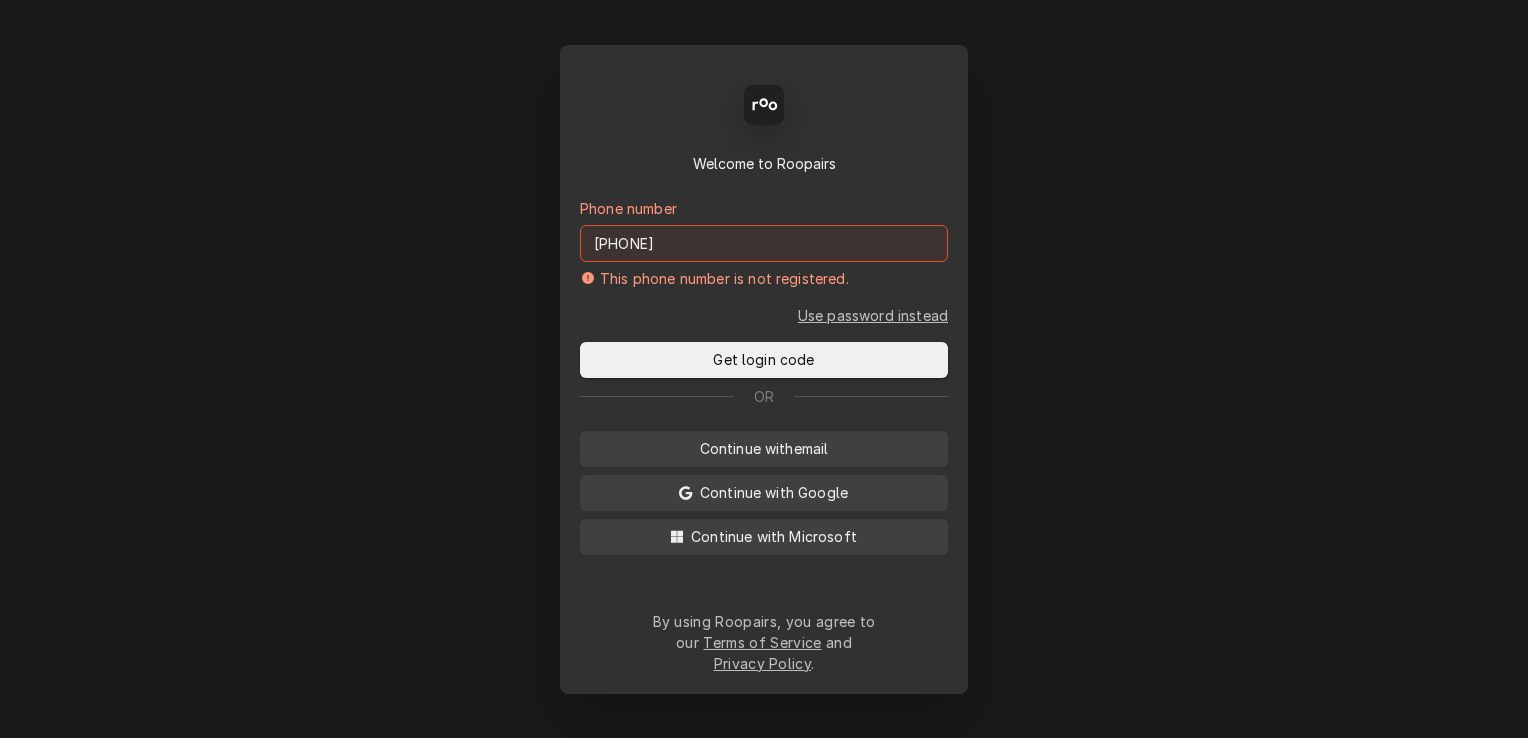 click on "(681) 220-8486" at bounding box center [764, 243] 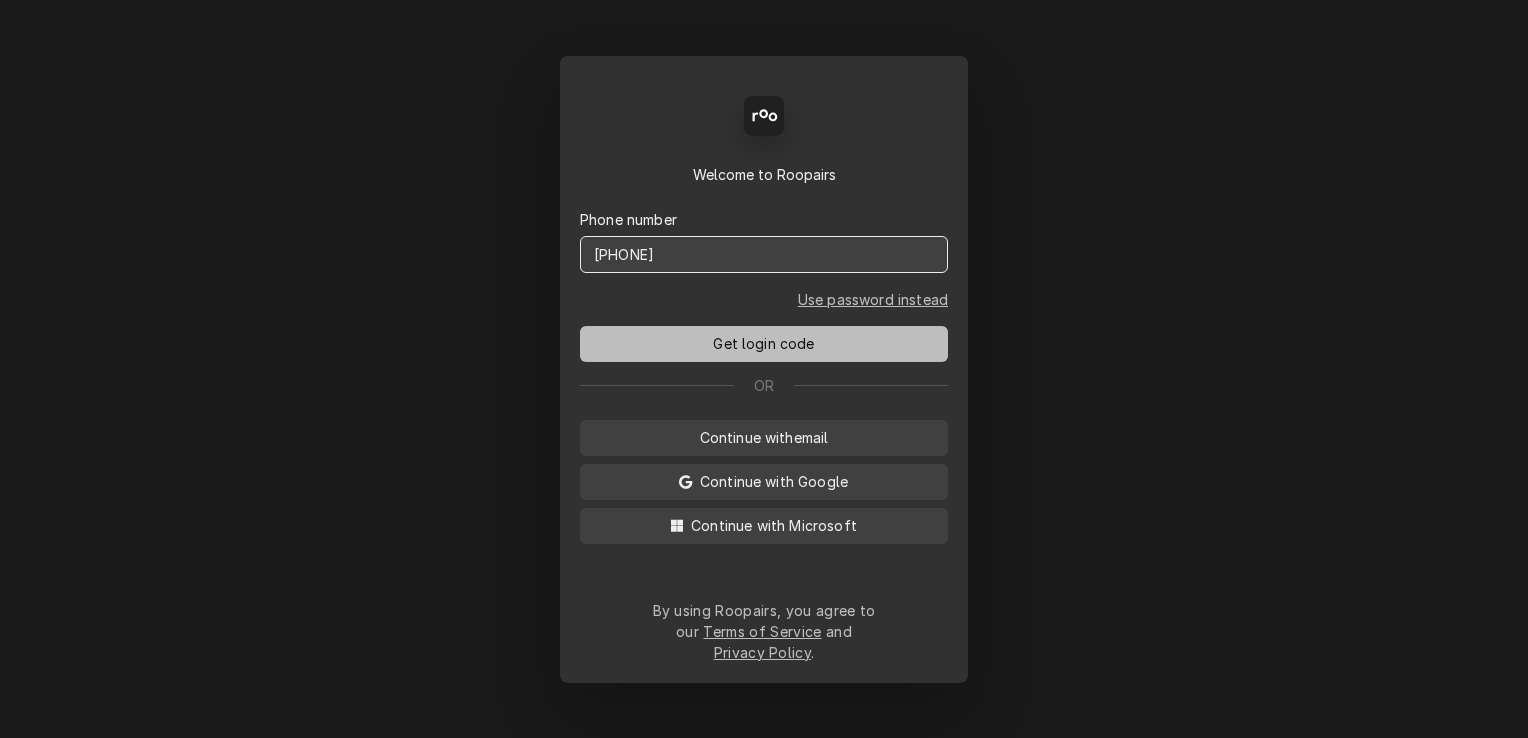 type on "(681) 220-8489" 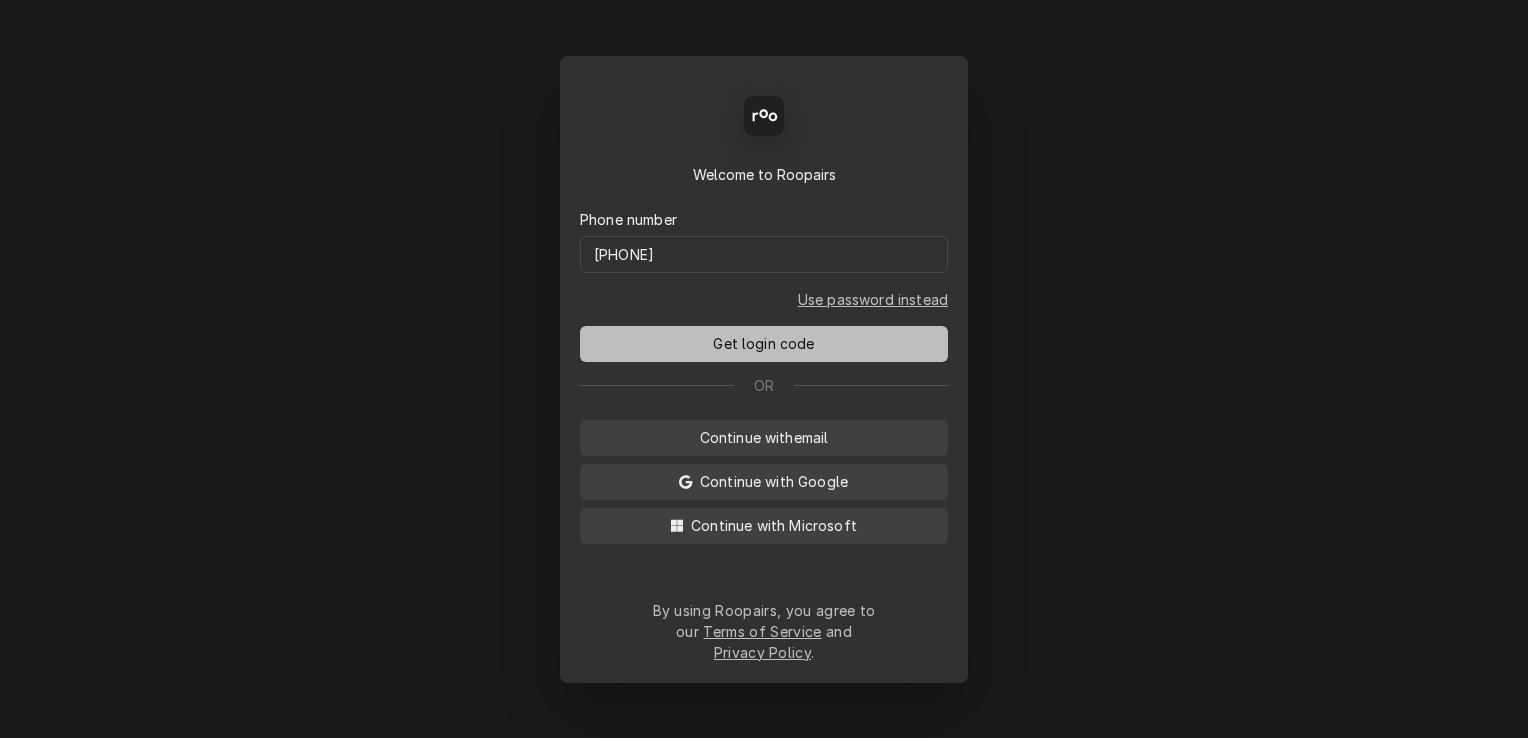 click on "Get login code" at bounding box center [764, 344] 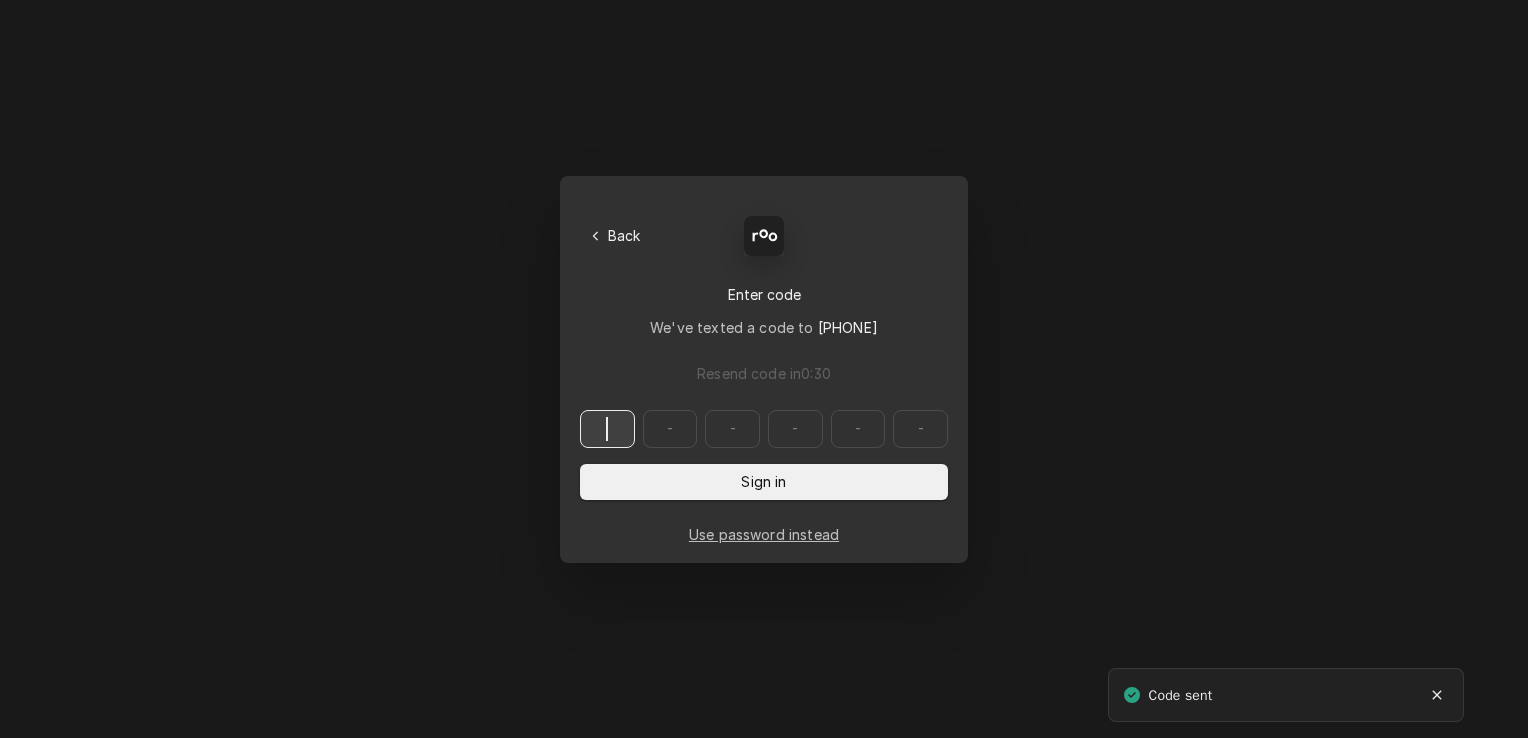 scroll, scrollTop: 0, scrollLeft: 0, axis: both 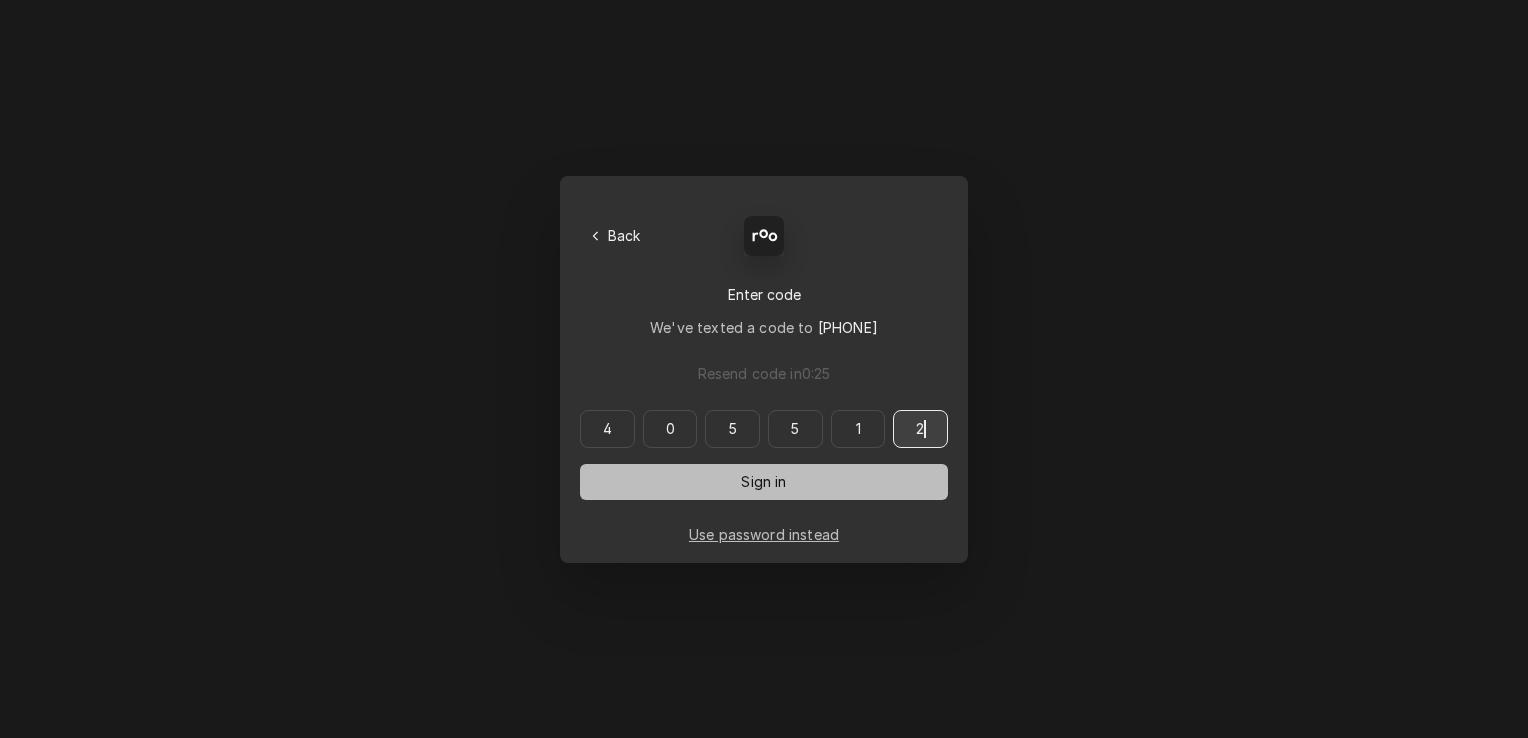 type on "405512" 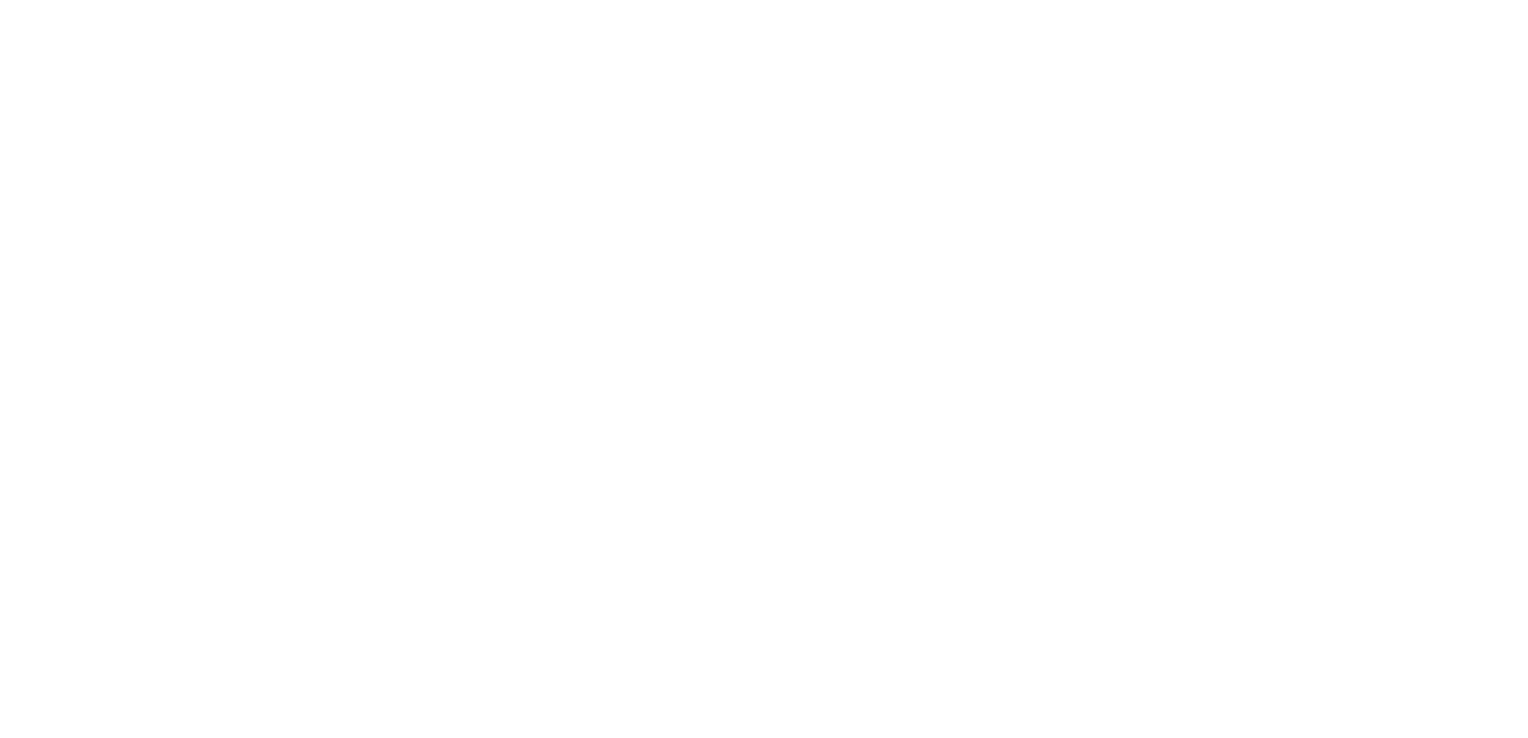 scroll, scrollTop: 0, scrollLeft: 0, axis: both 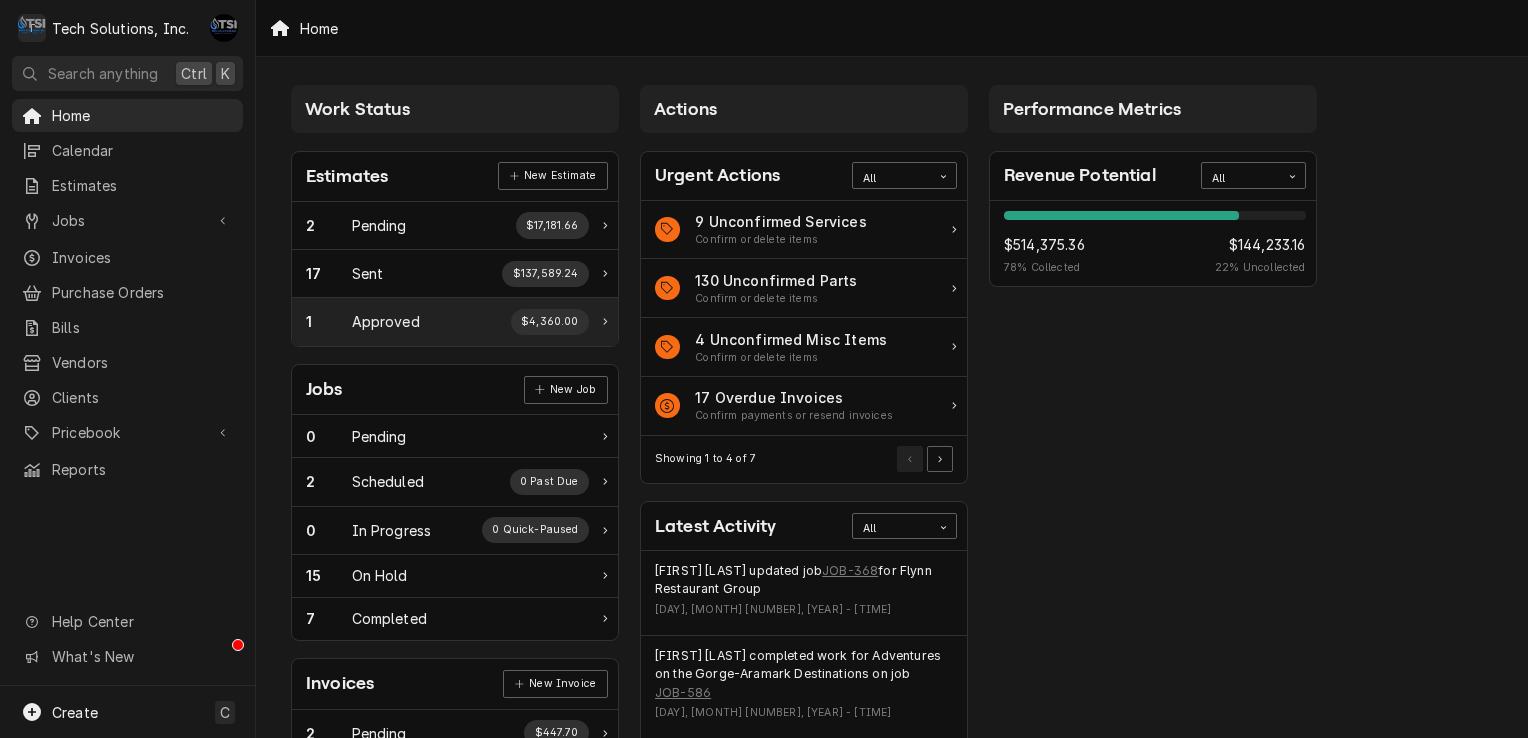 click on "1 Approved $4,360.00" at bounding box center [455, 321] 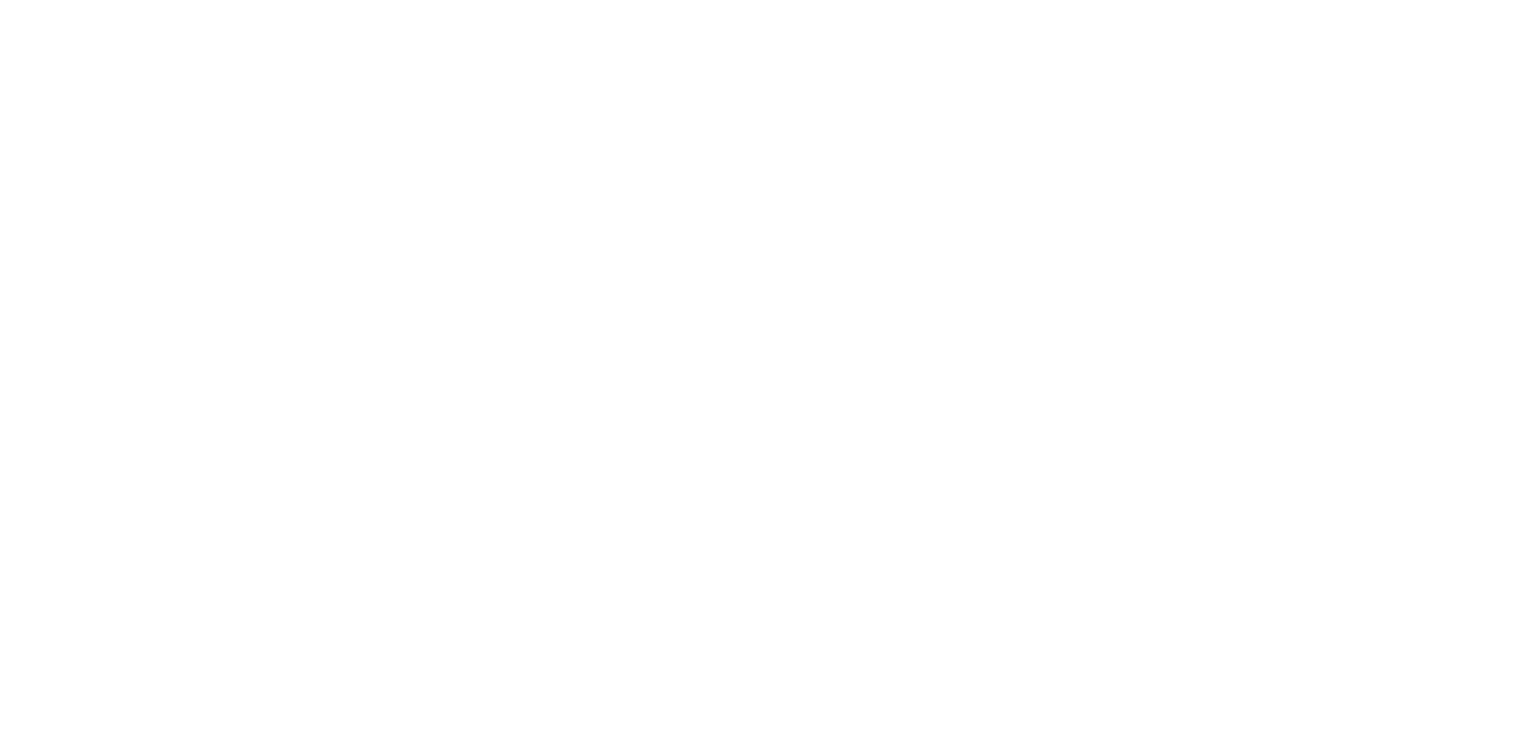 scroll, scrollTop: 0, scrollLeft: 0, axis: both 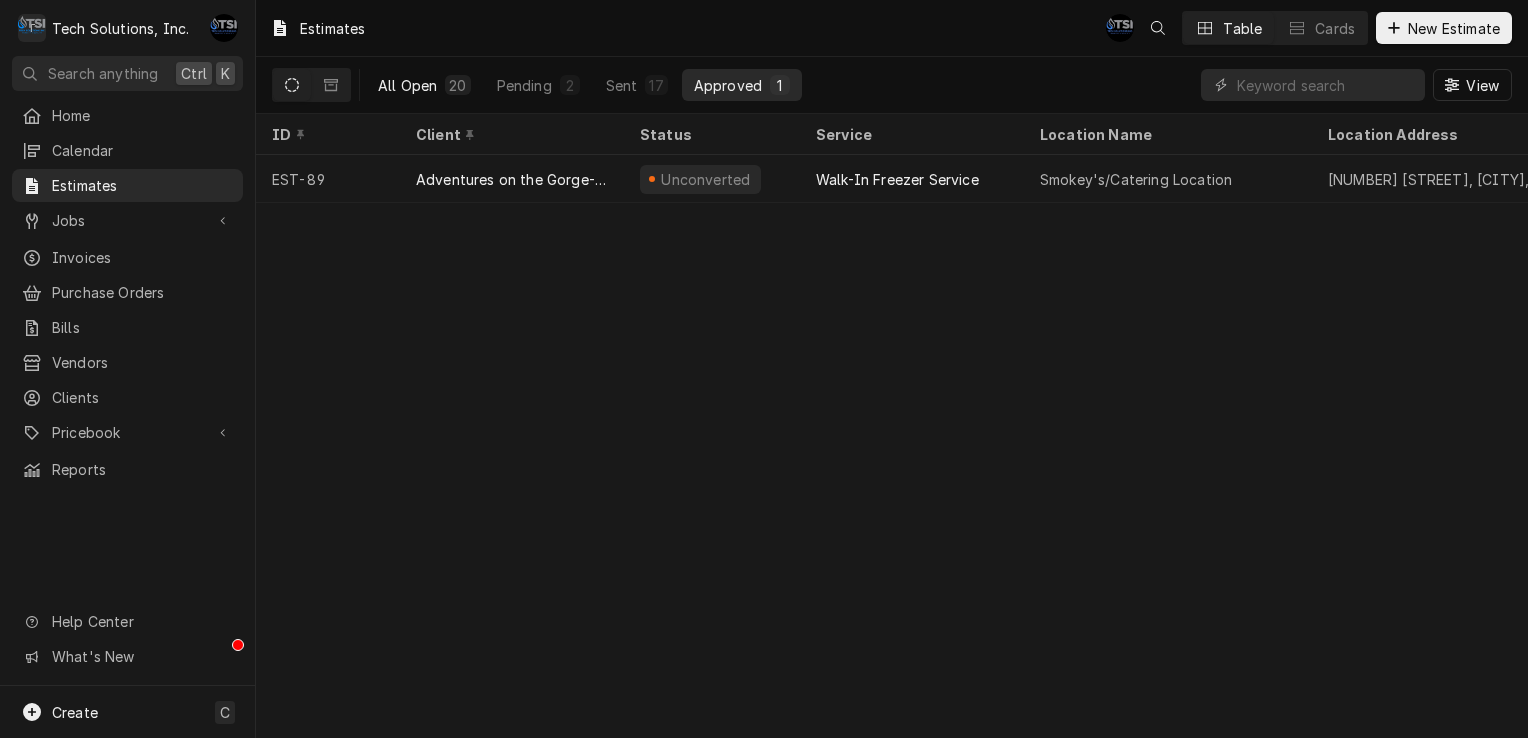click on "All Open 20" at bounding box center (424, 85) 